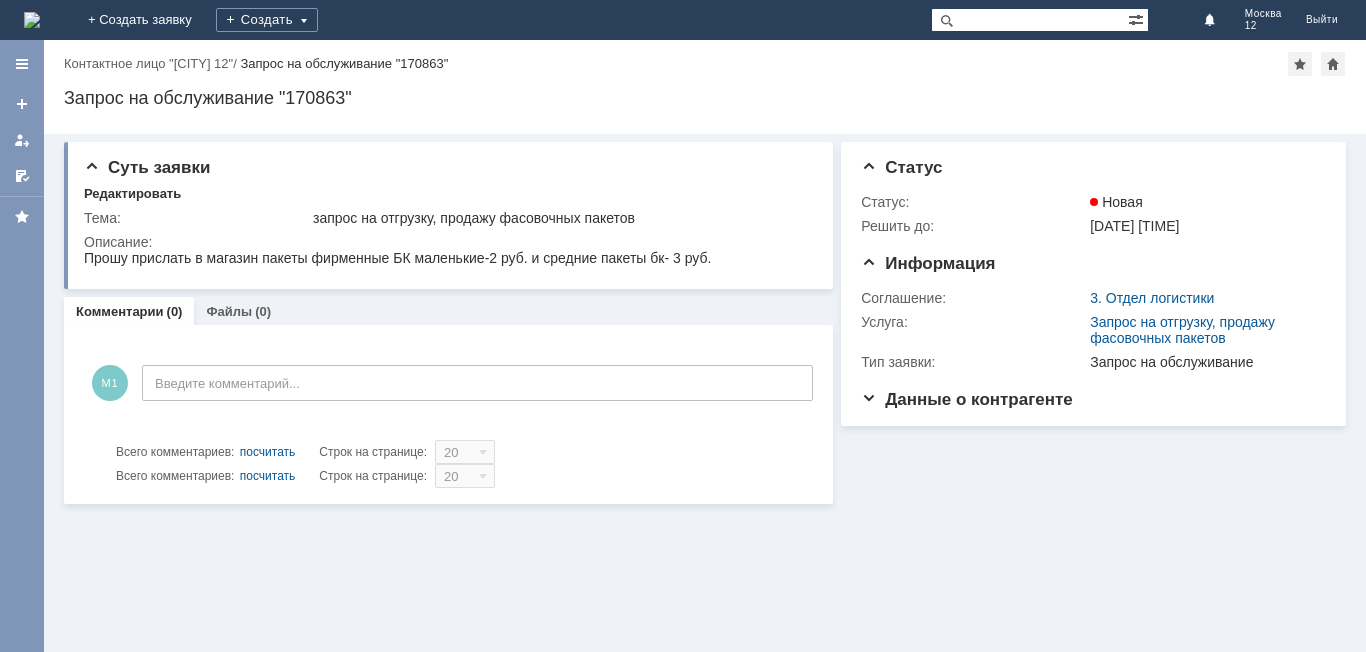 scroll, scrollTop: 0, scrollLeft: 0, axis: both 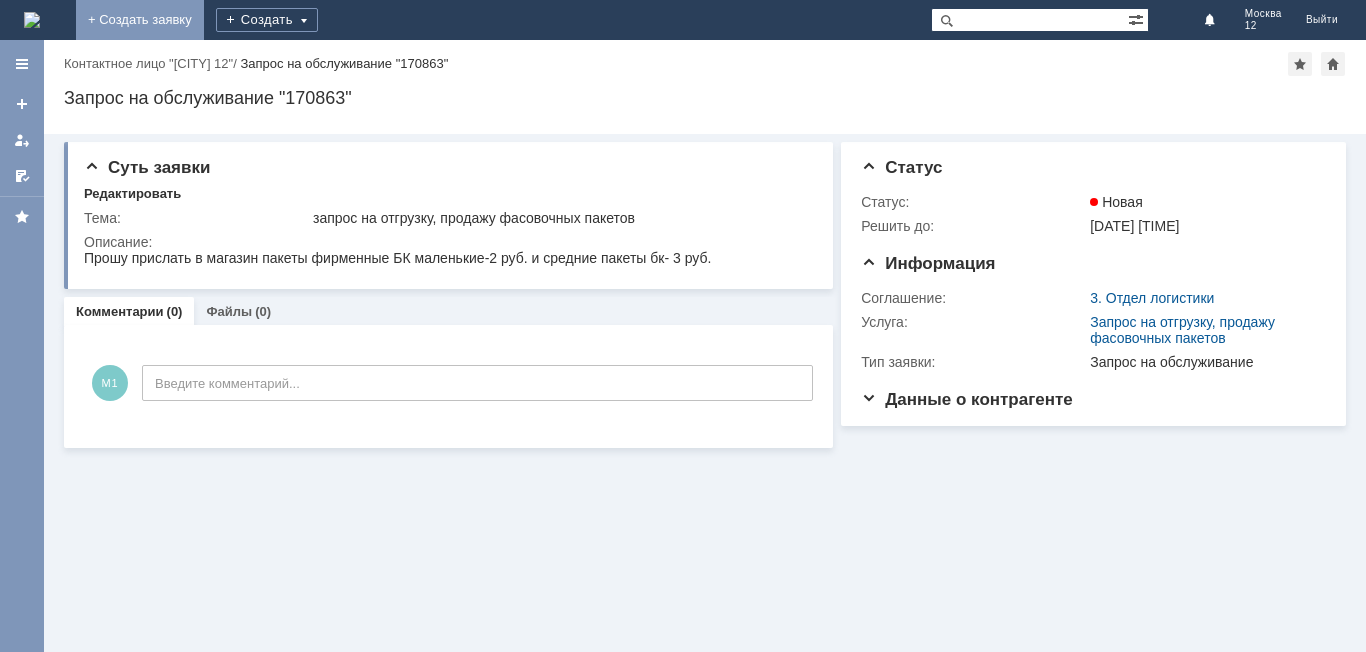 click on "+ Создать заявку" at bounding box center (140, 20) 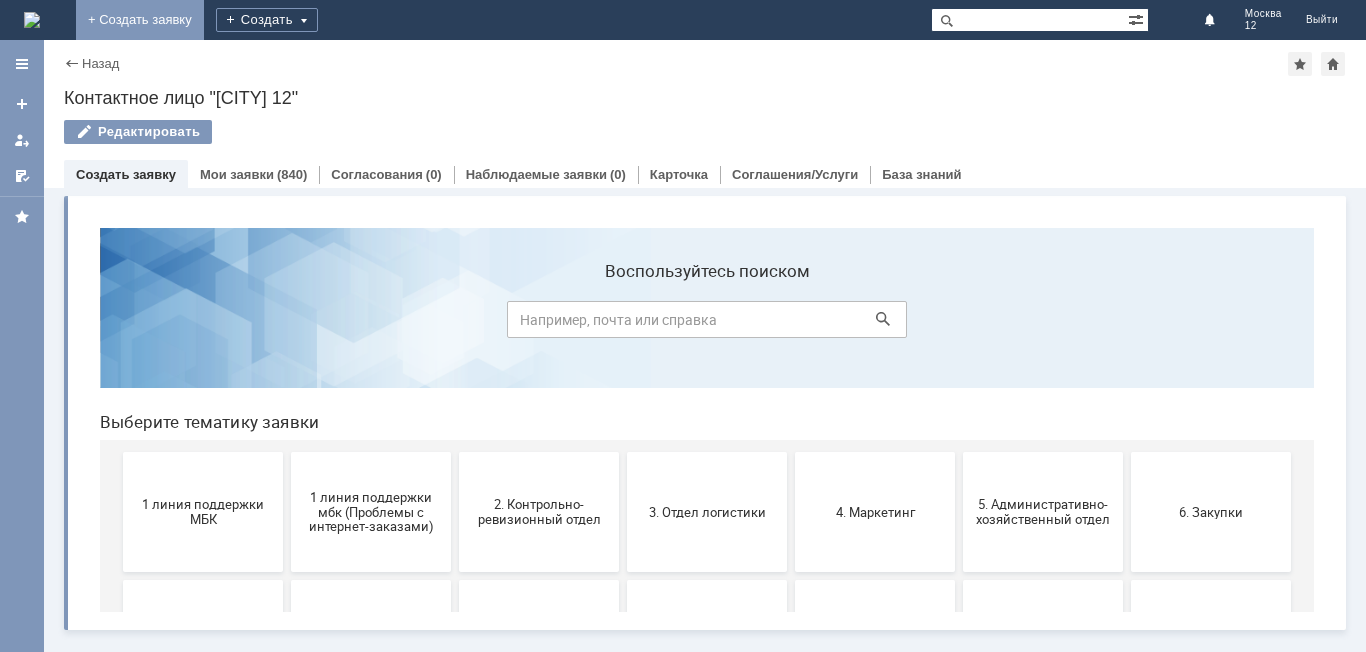 scroll, scrollTop: 0, scrollLeft: 0, axis: both 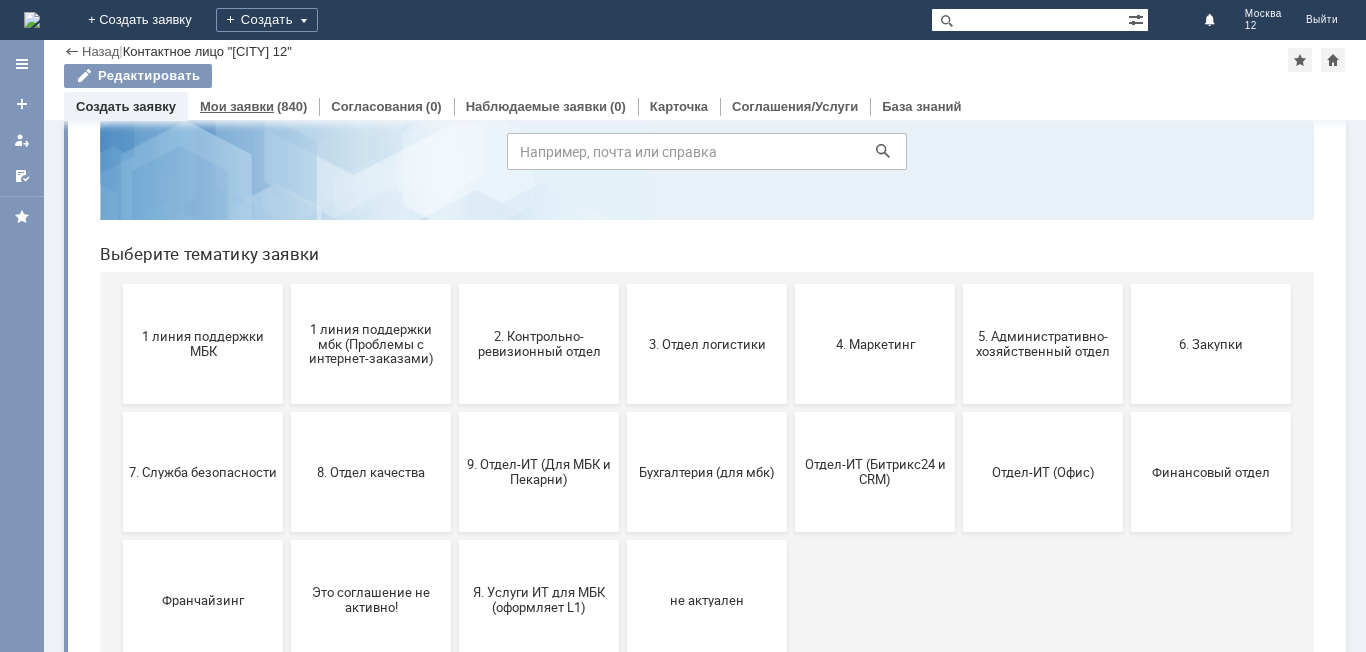click on "Мои заявки" at bounding box center [237, 106] 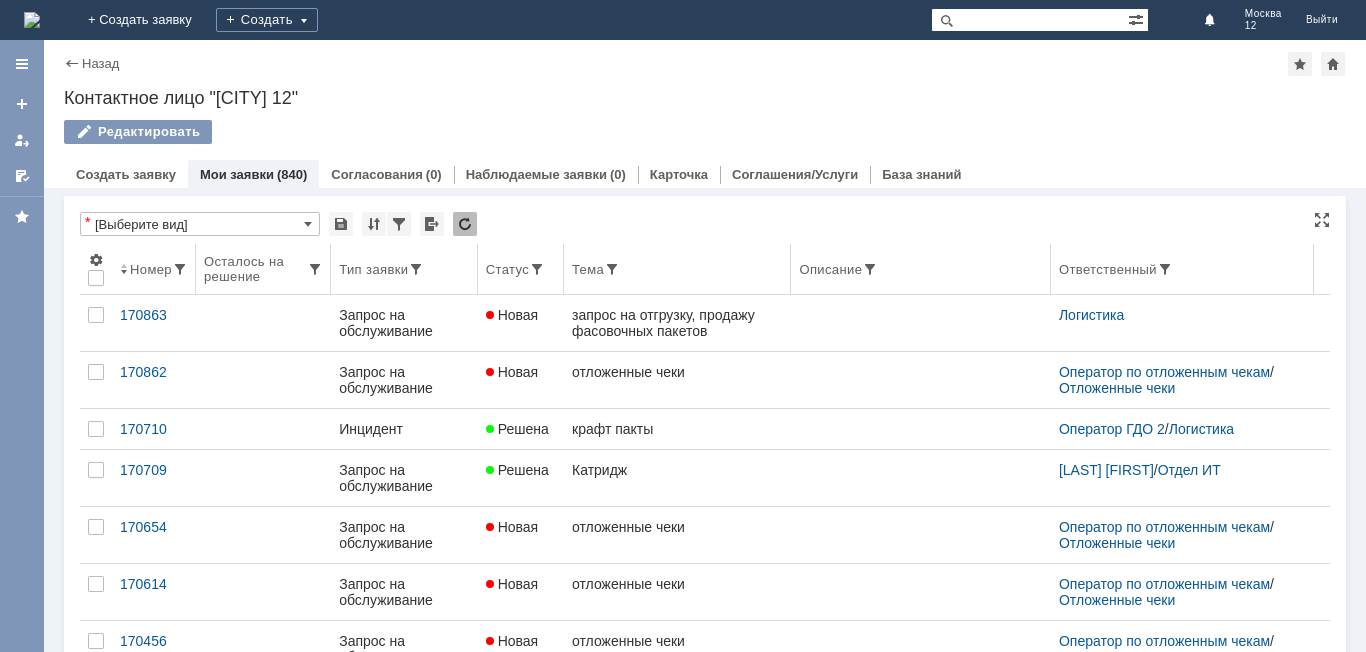 scroll, scrollTop: 0, scrollLeft: 0, axis: both 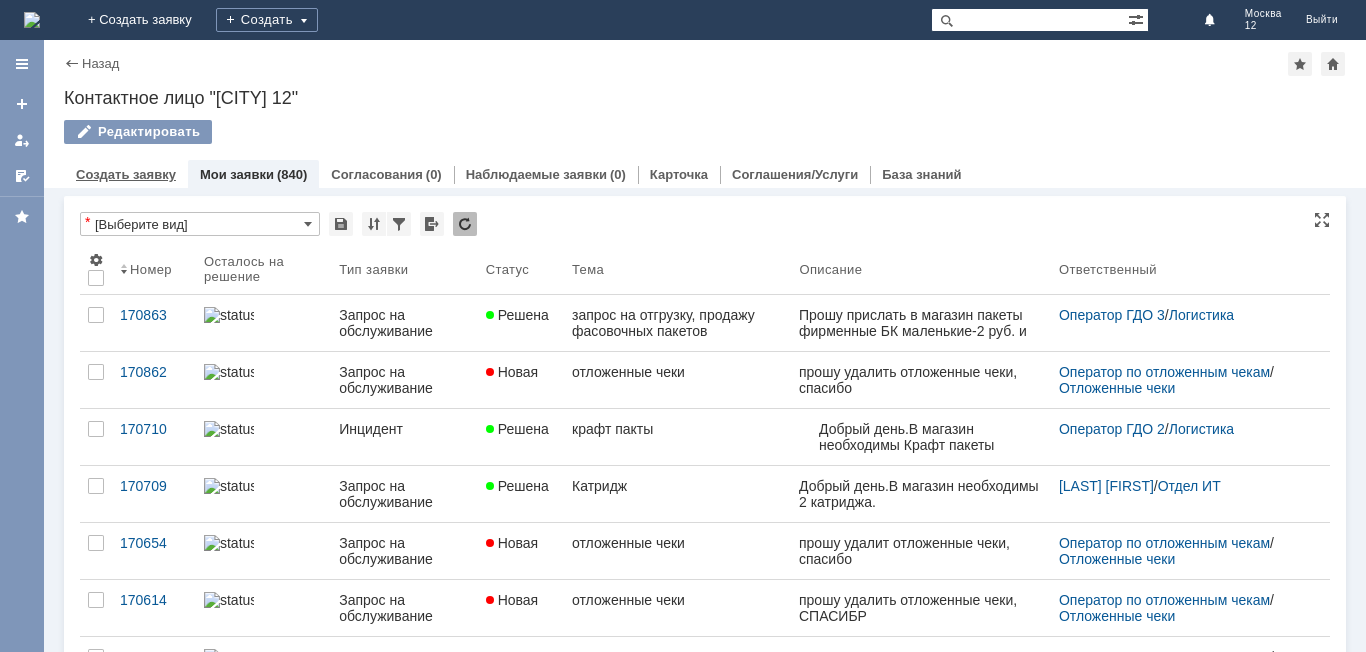 click on "Создать заявку" at bounding box center (126, 174) 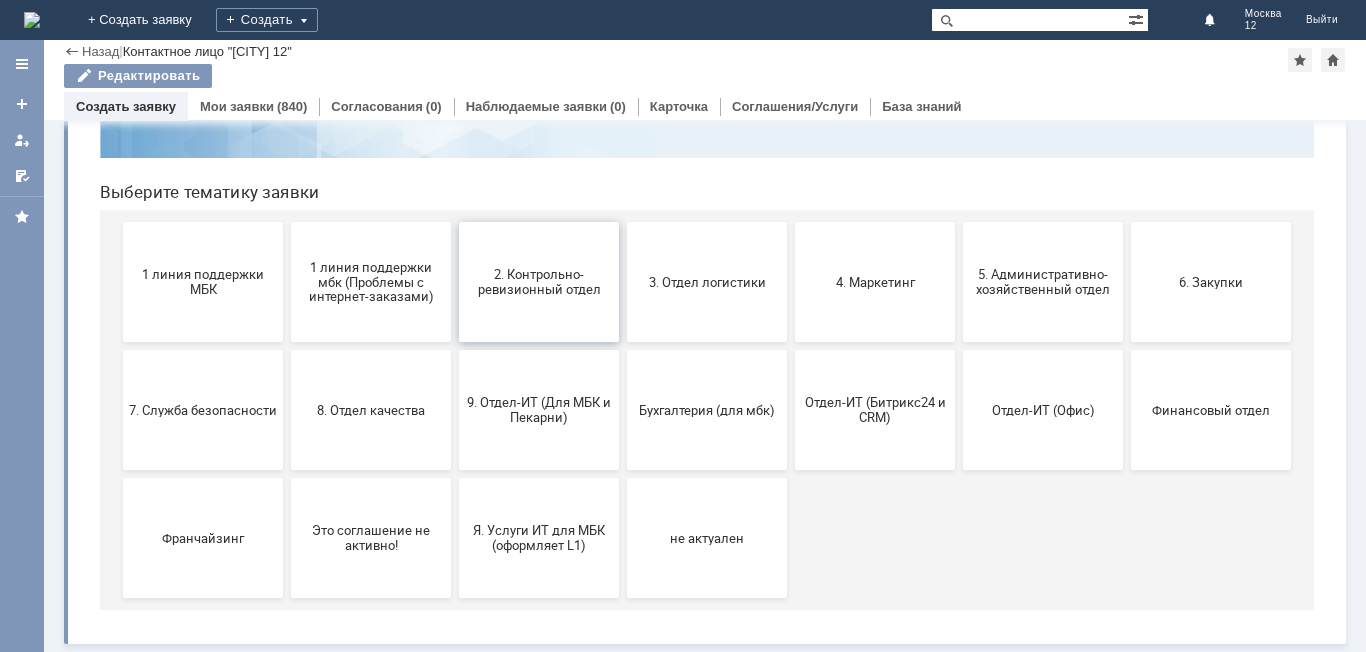 click on "2. Контрольно-ревизионный отдел" at bounding box center (539, 282) 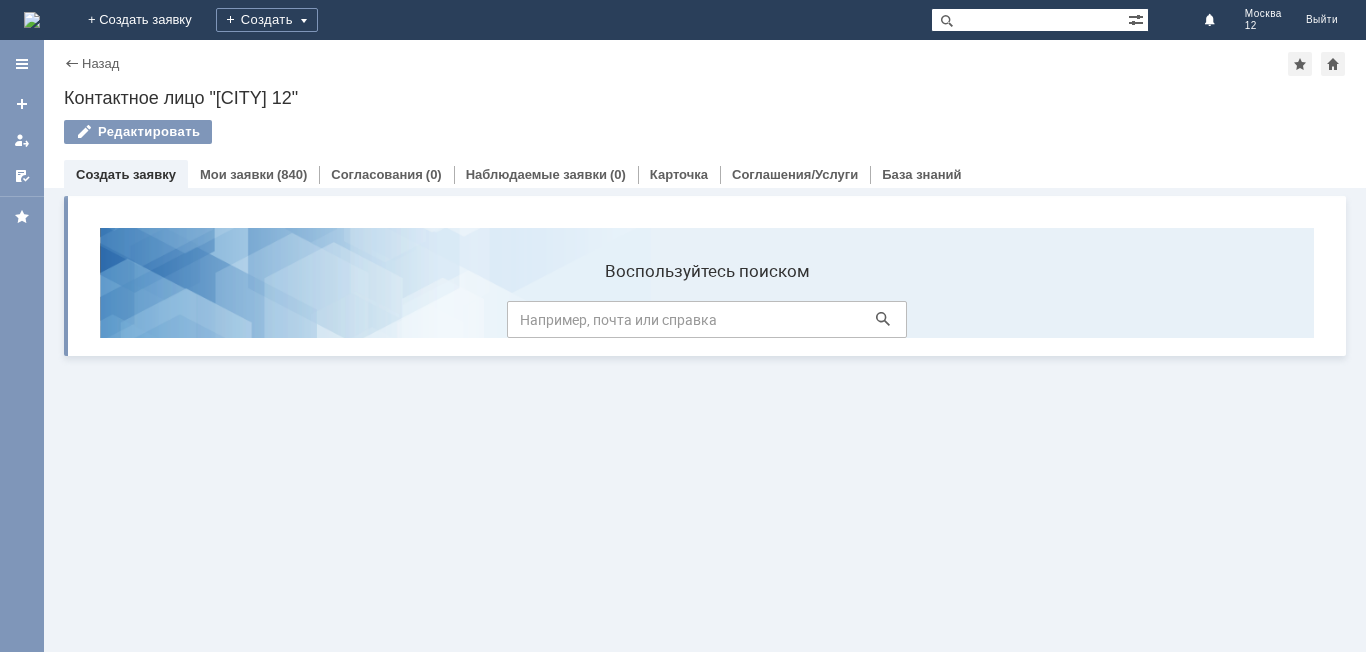 scroll, scrollTop: 0, scrollLeft: 0, axis: both 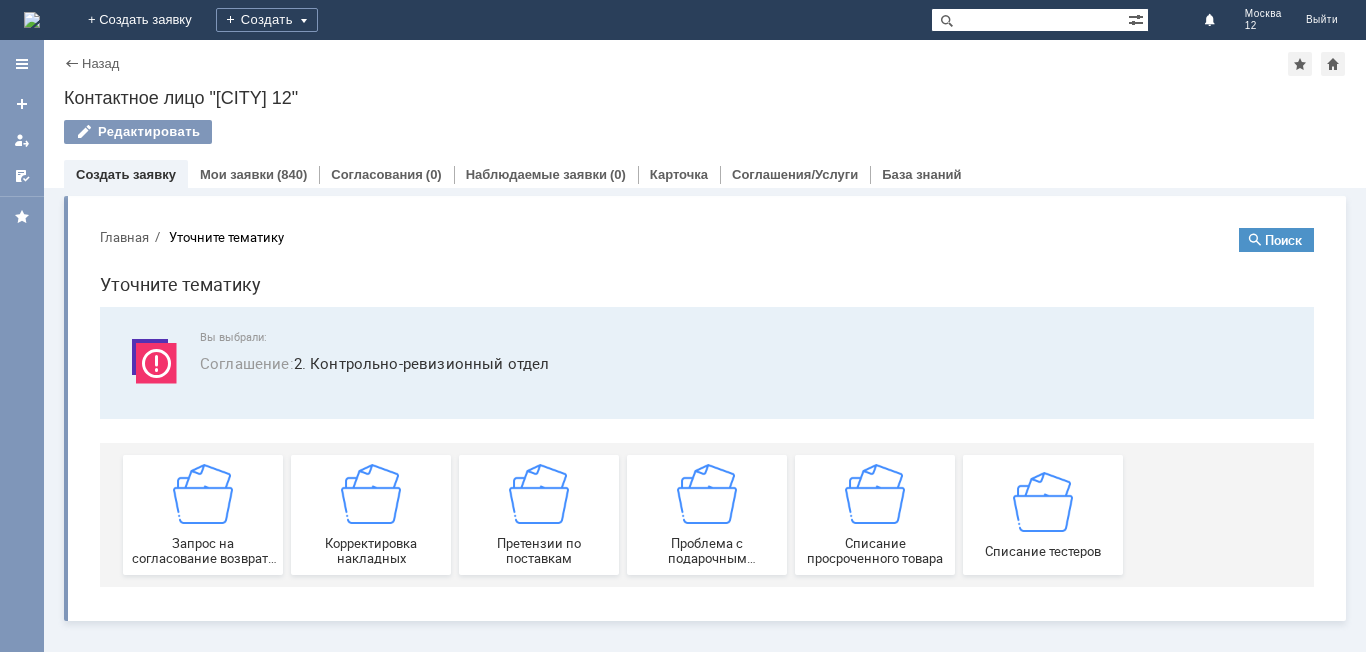 click on "Уточните тематику" at bounding box center (707, 284) 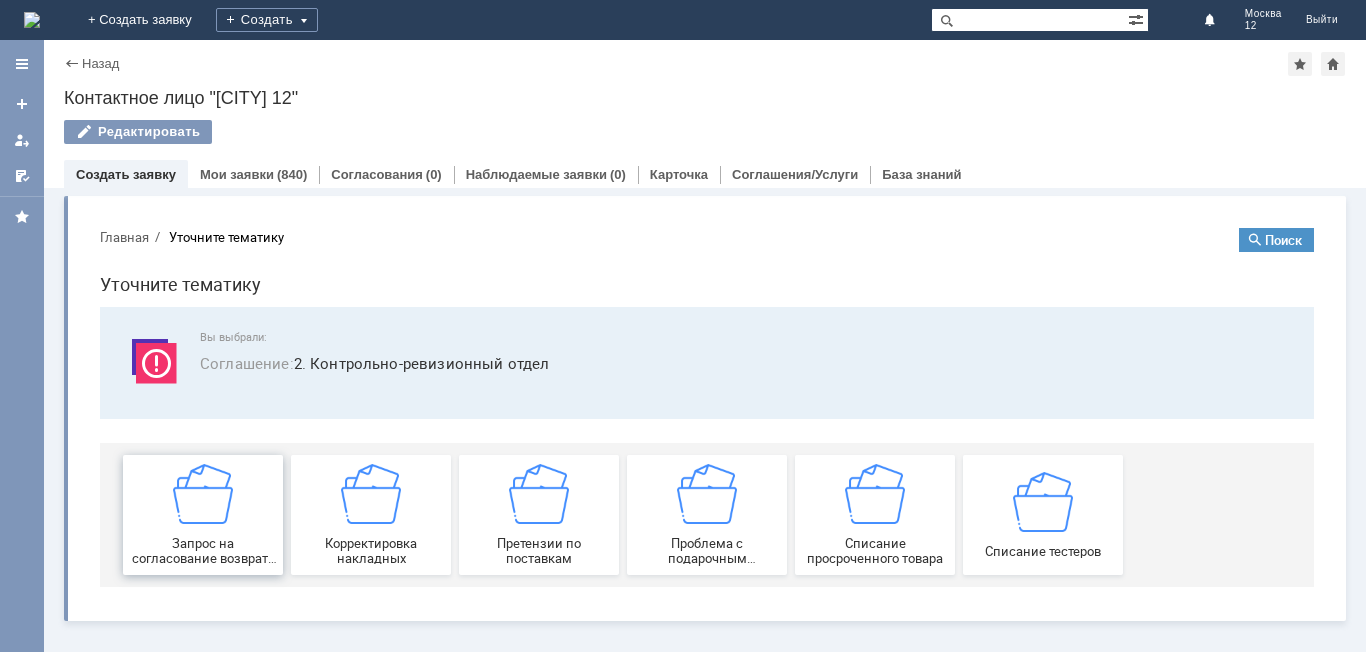 click at bounding box center [203, 494] 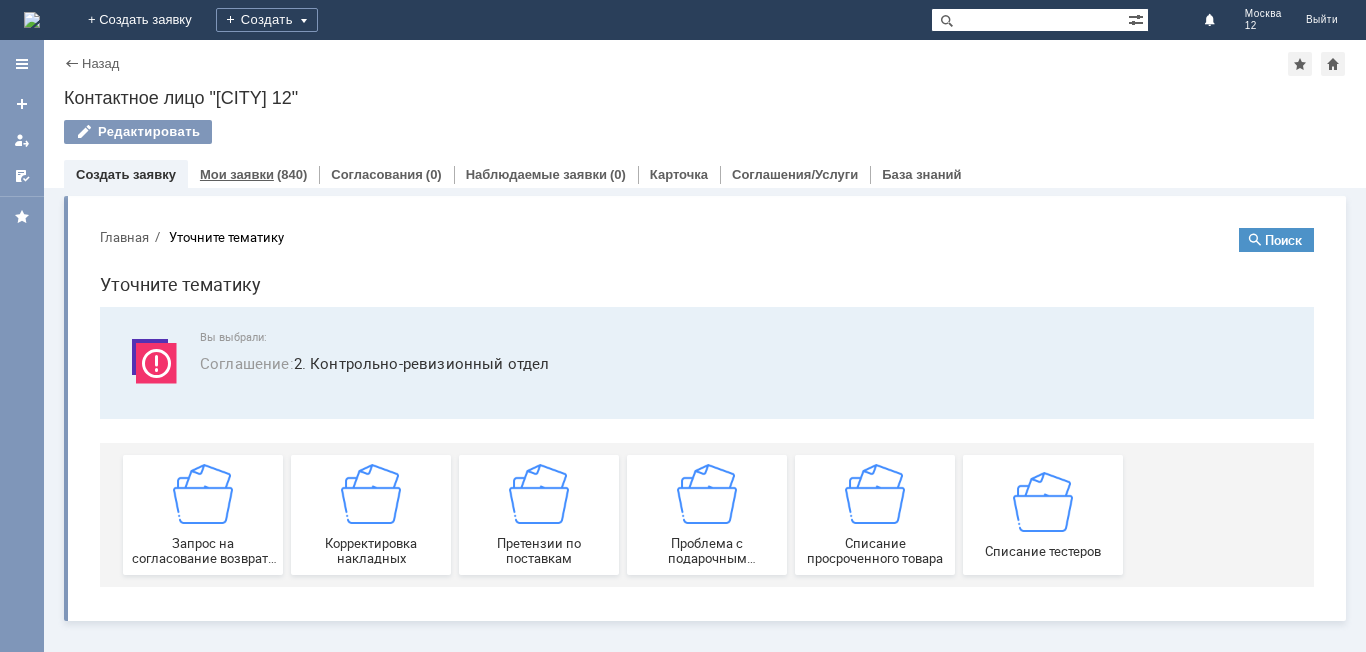 click on "Мои заявки" at bounding box center (237, 174) 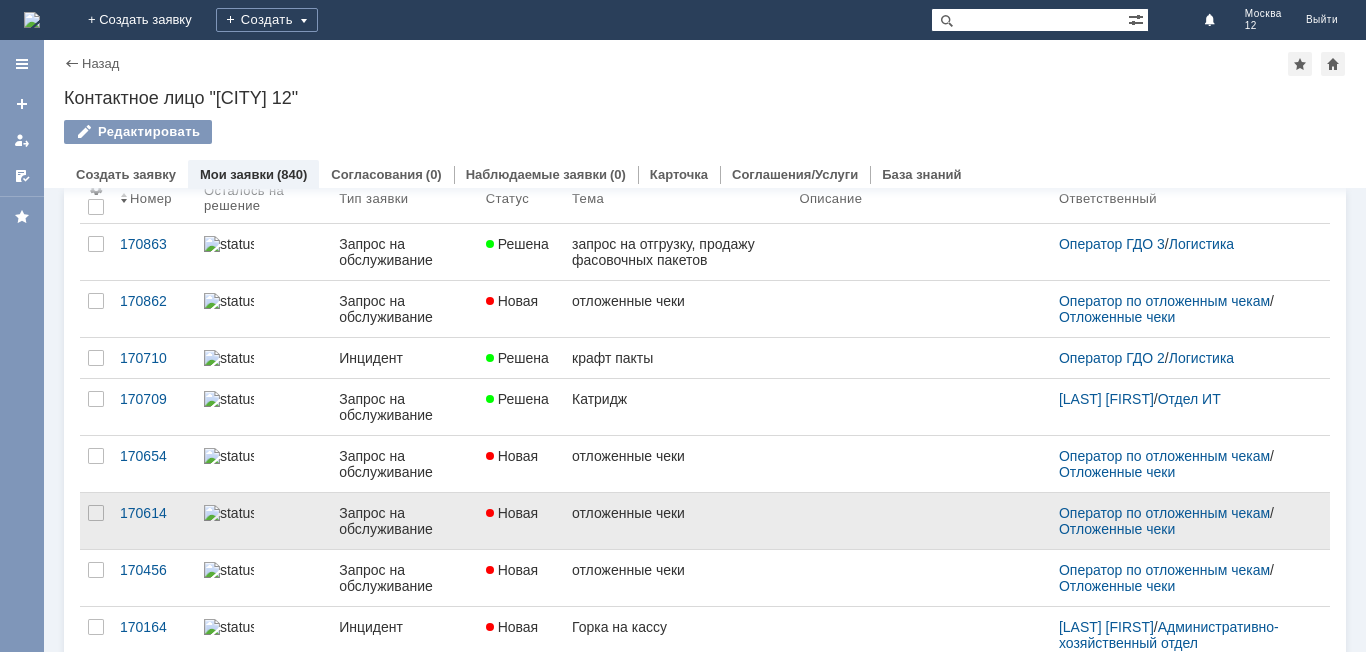 scroll, scrollTop: 0, scrollLeft: 0, axis: both 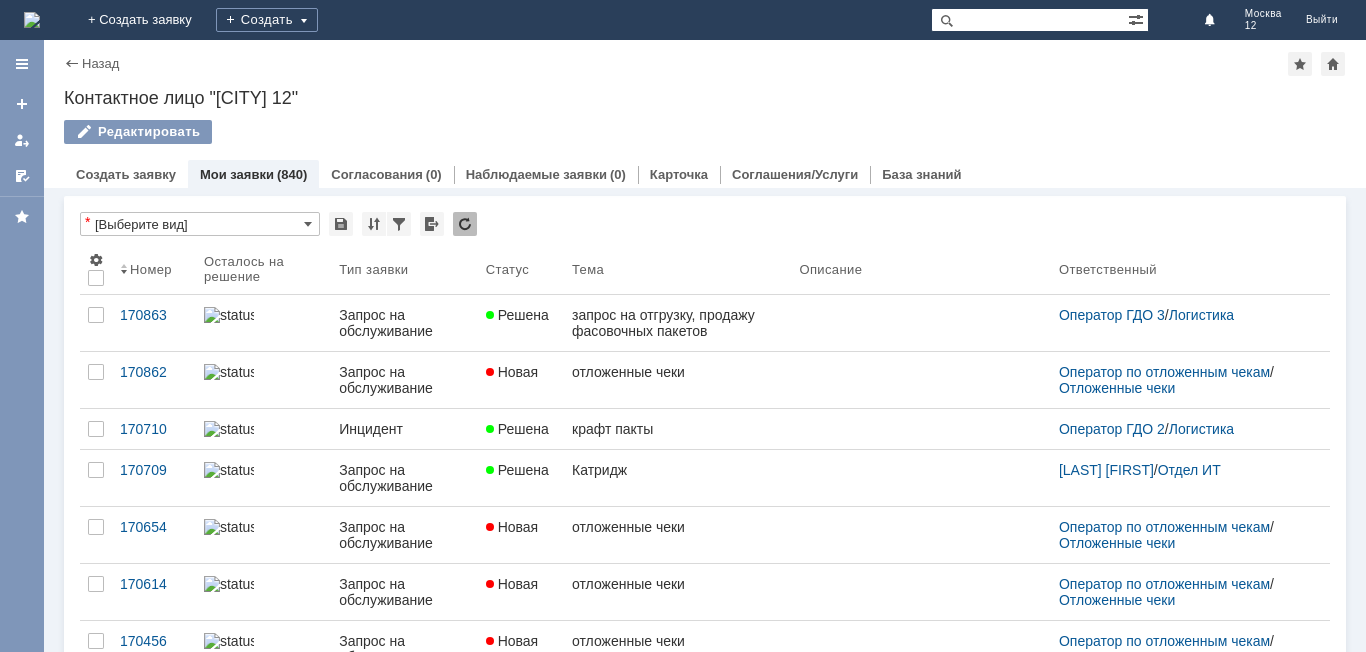 click on "Мои заявки" at bounding box center (237, 174) 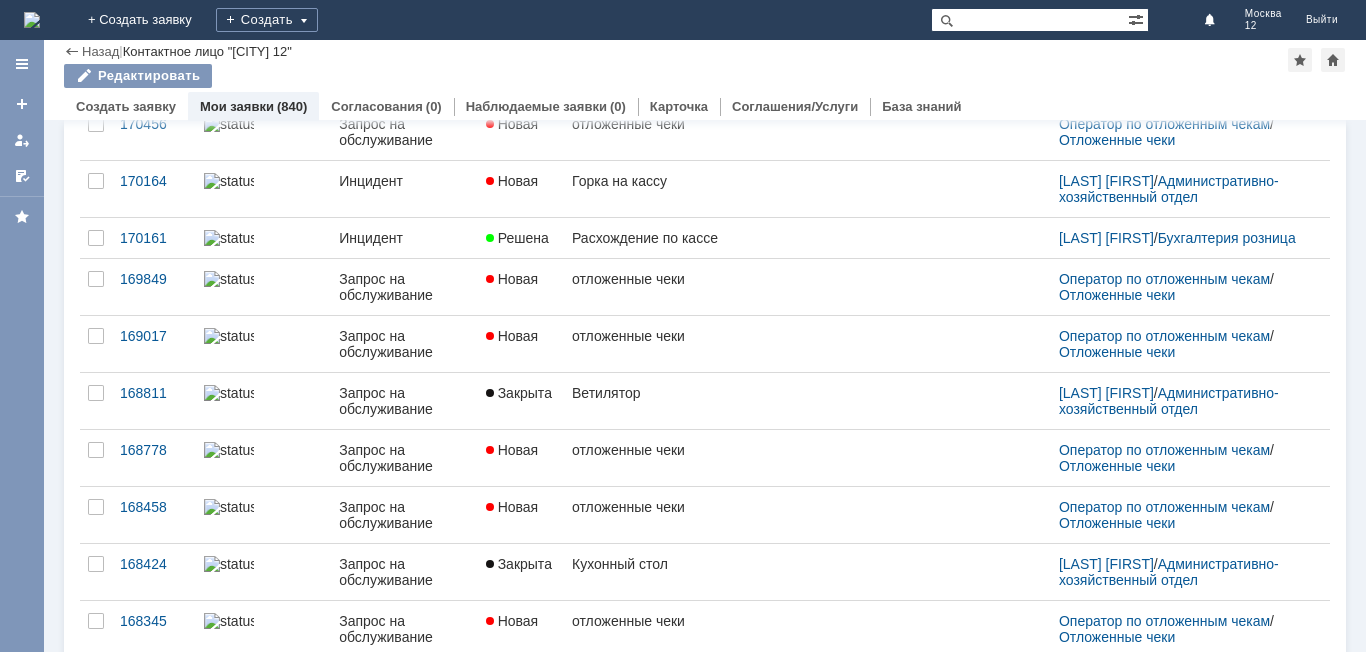 scroll, scrollTop: 0, scrollLeft: 0, axis: both 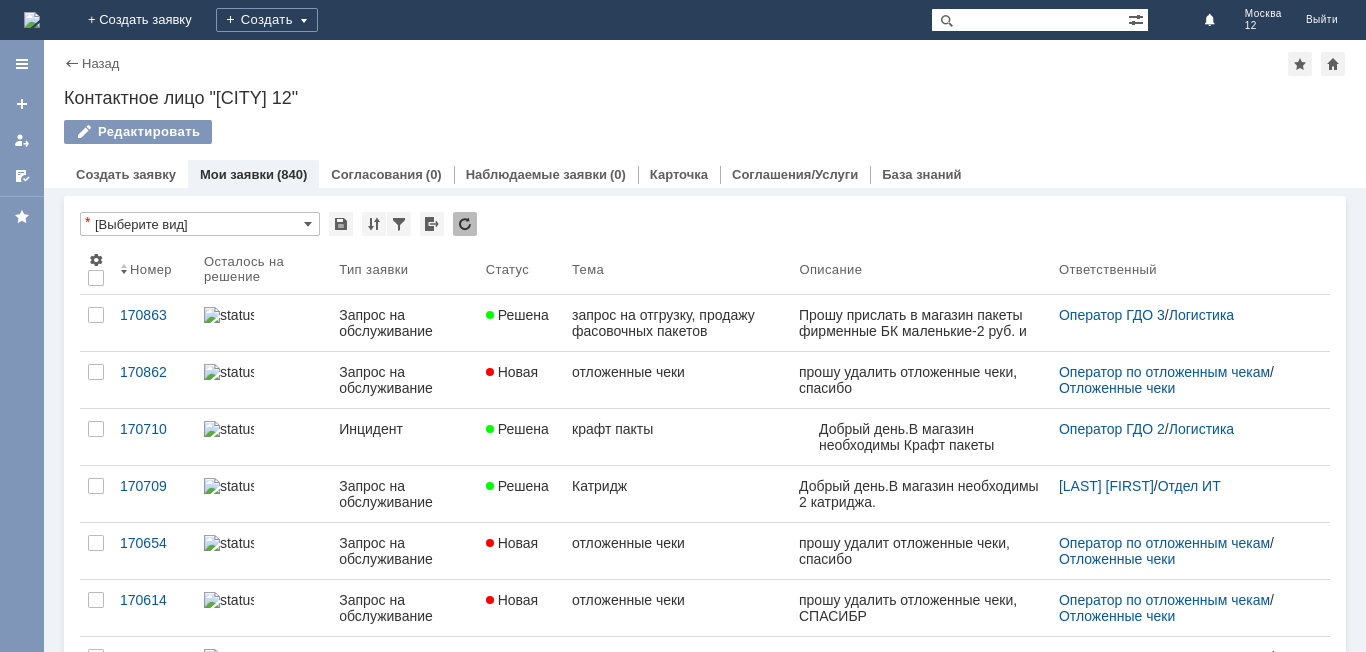 click on "Назад" at bounding box center (91, 63) 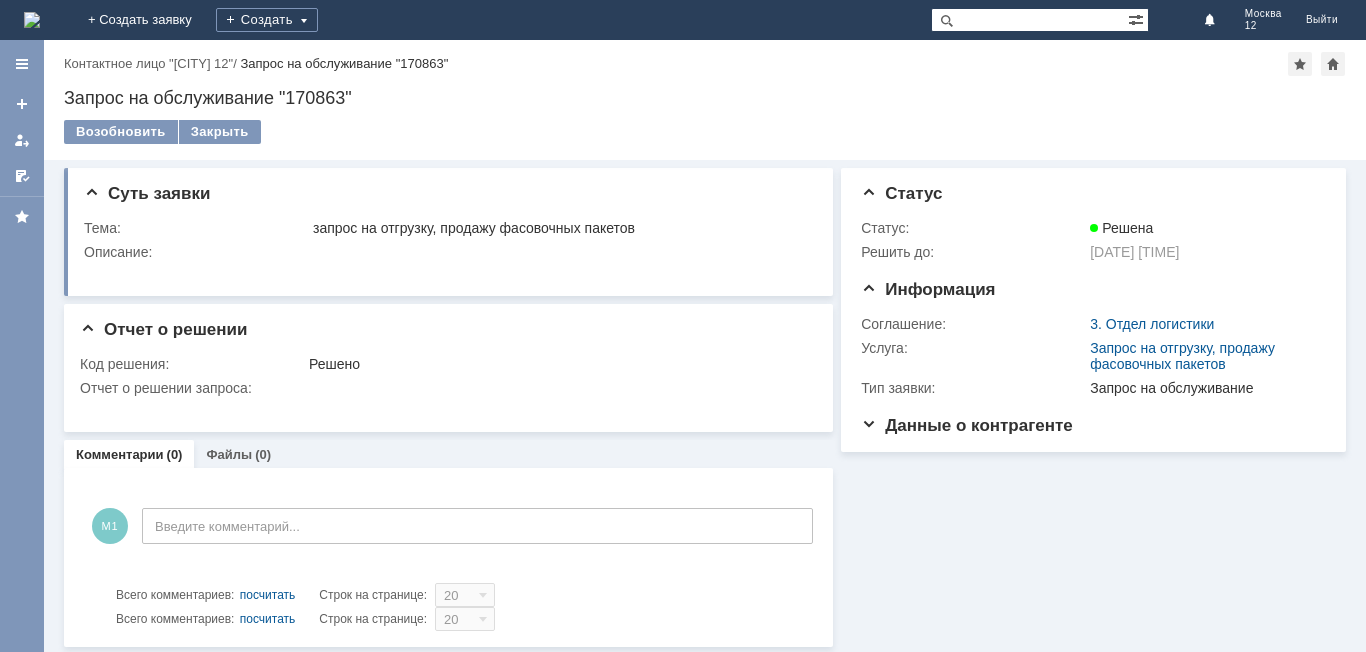 scroll, scrollTop: 0, scrollLeft: 0, axis: both 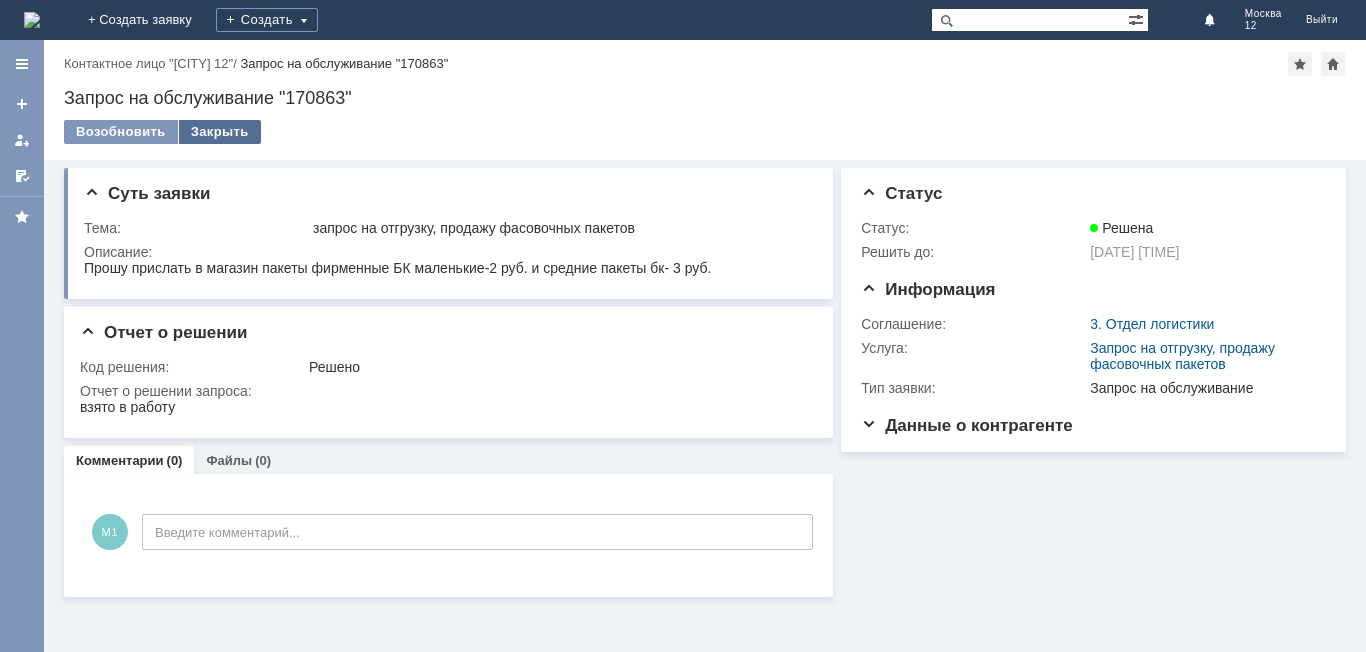 click on "Закрыть" at bounding box center [220, 132] 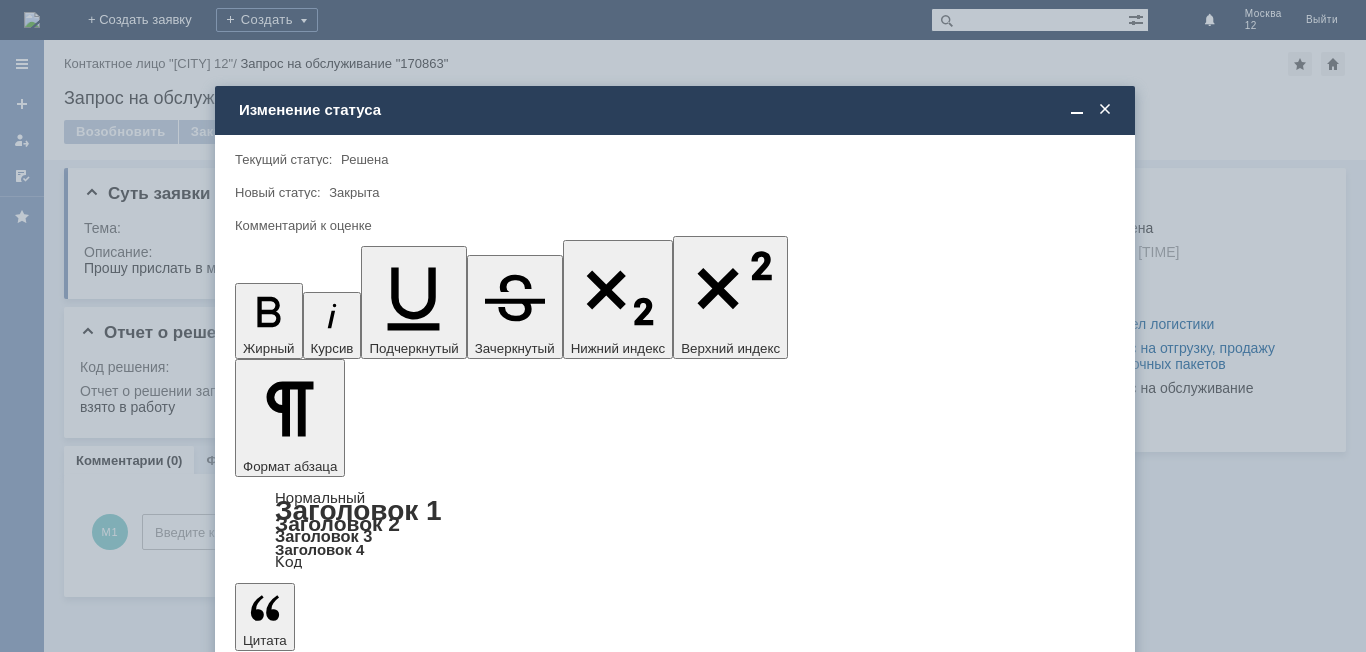 scroll, scrollTop: 0, scrollLeft: 0, axis: both 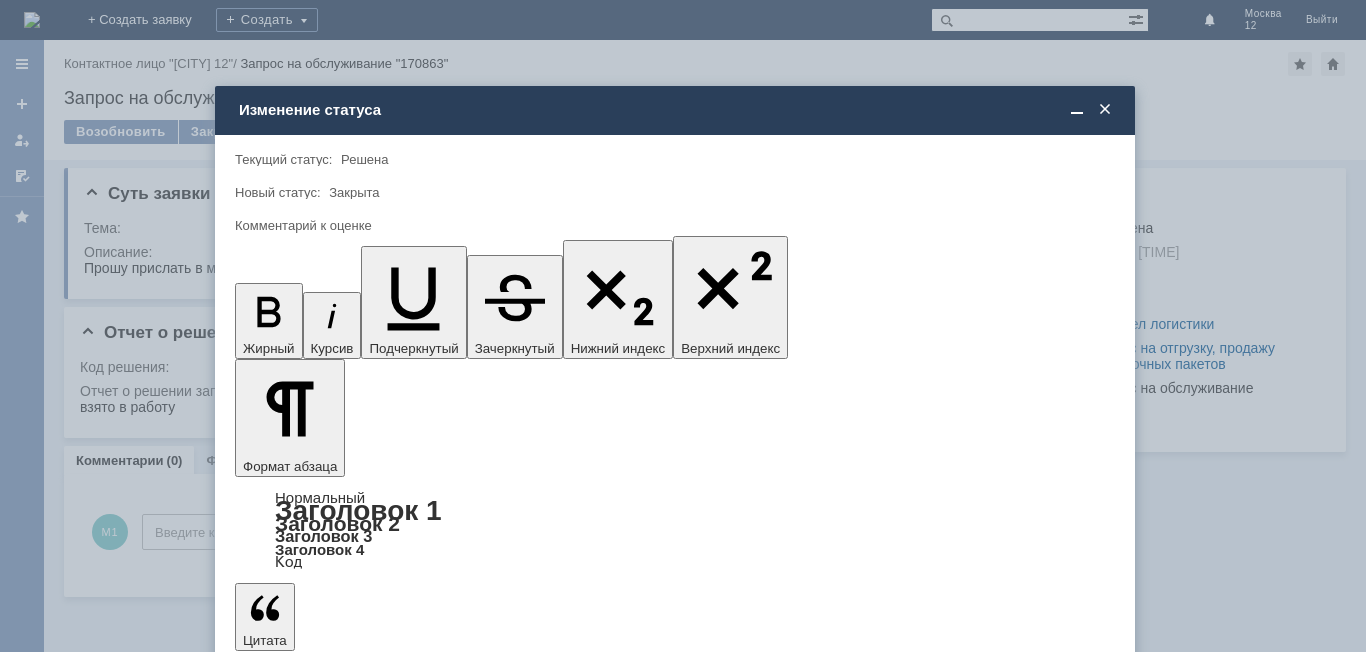 click on "Изменение статуса" at bounding box center [675, 110] 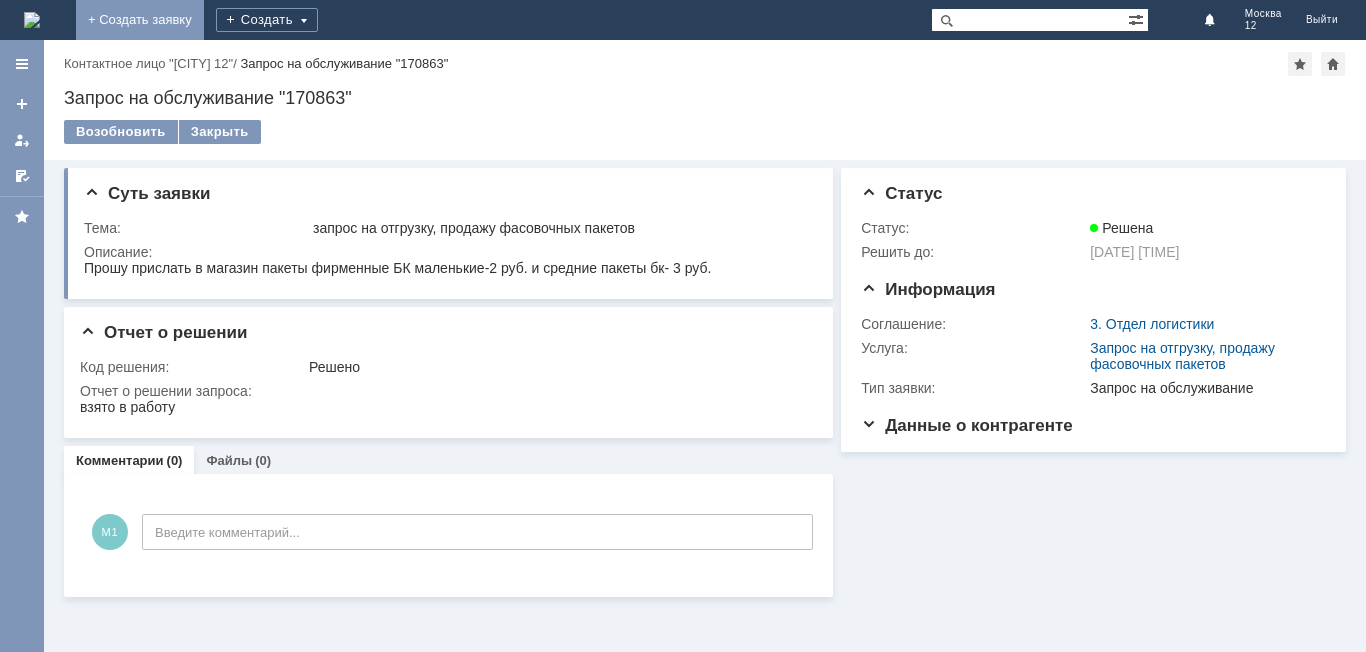 click on "+ Создать заявку" at bounding box center (140, 20) 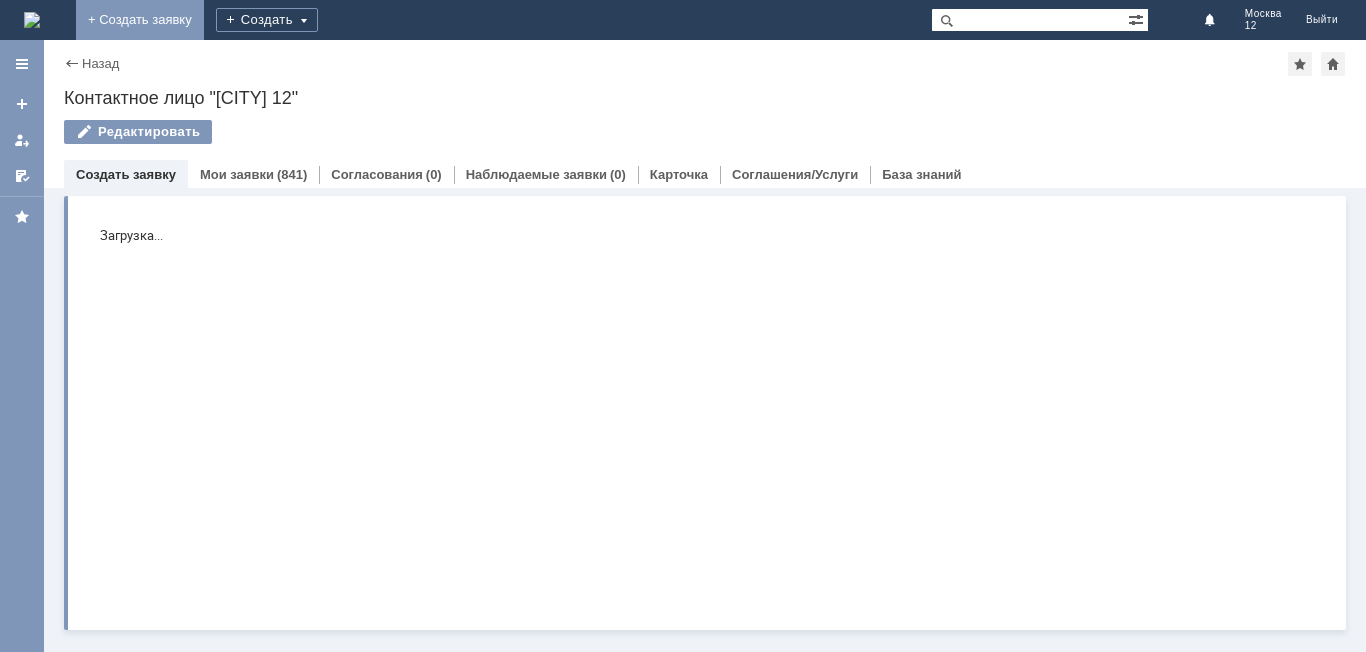 scroll, scrollTop: 0, scrollLeft: 0, axis: both 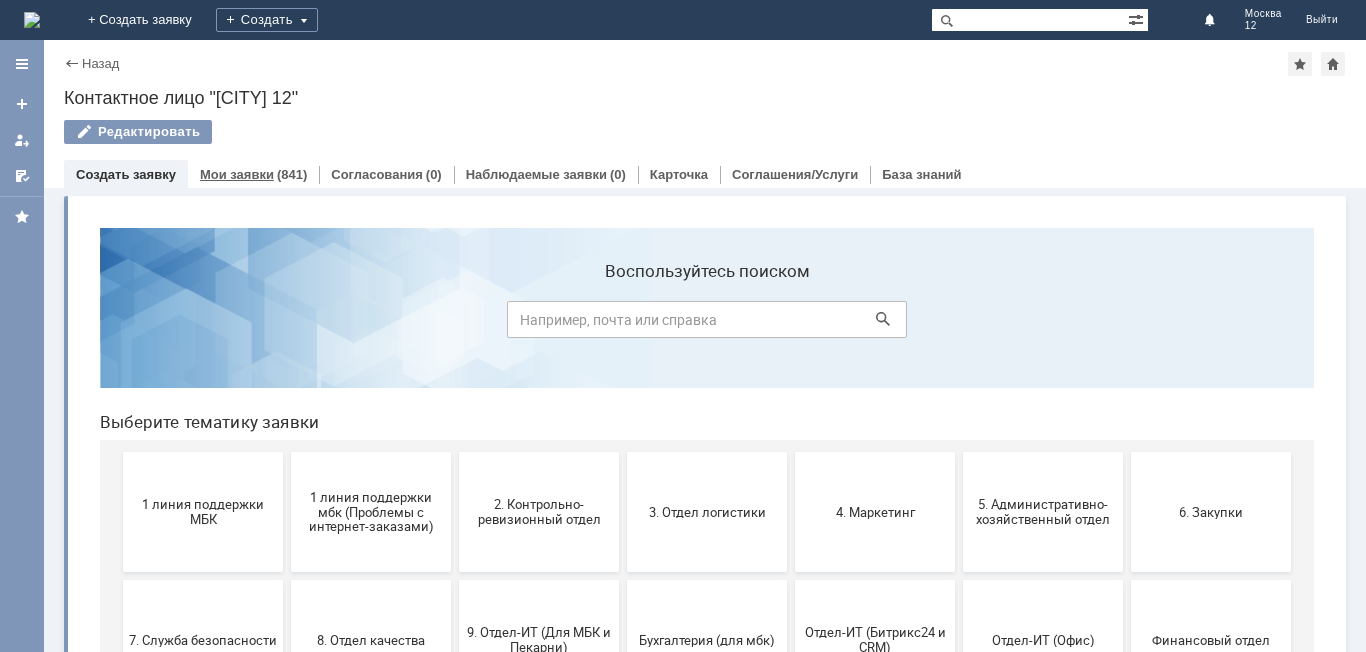 click on "Мои заявки" at bounding box center (237, 174) 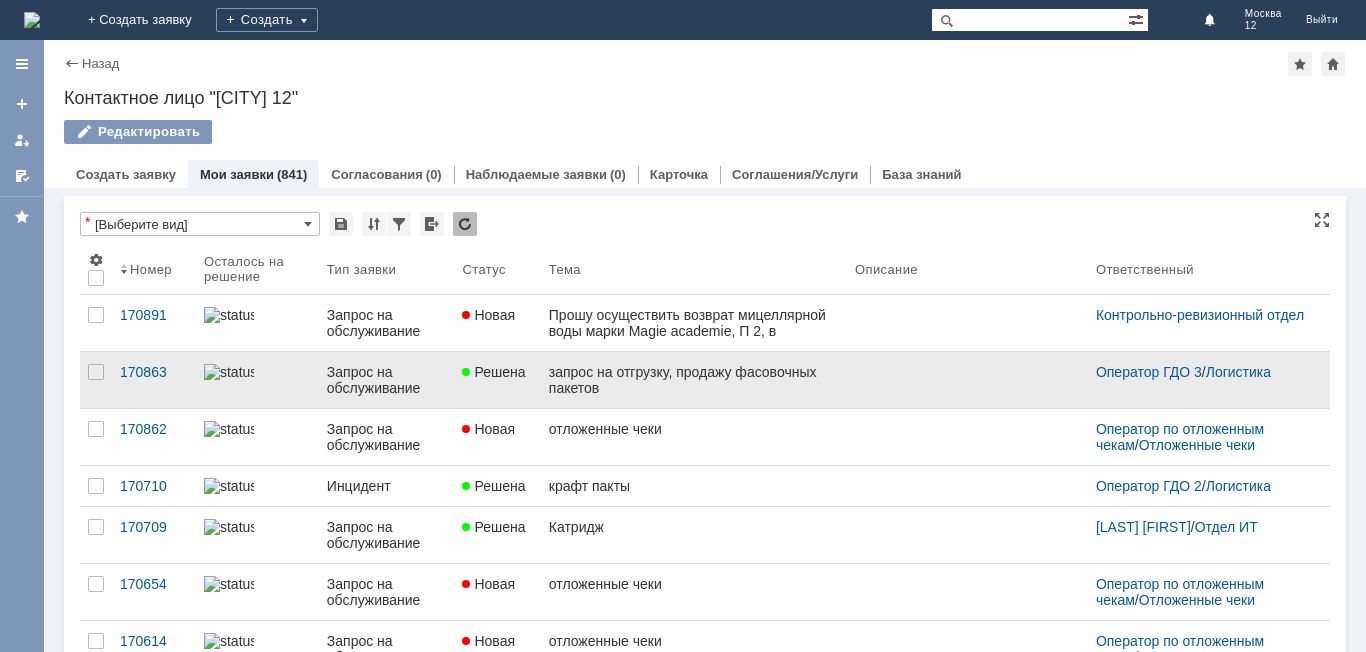 scroll, scrollTop: 0, scrollLeft: 0, axis: both 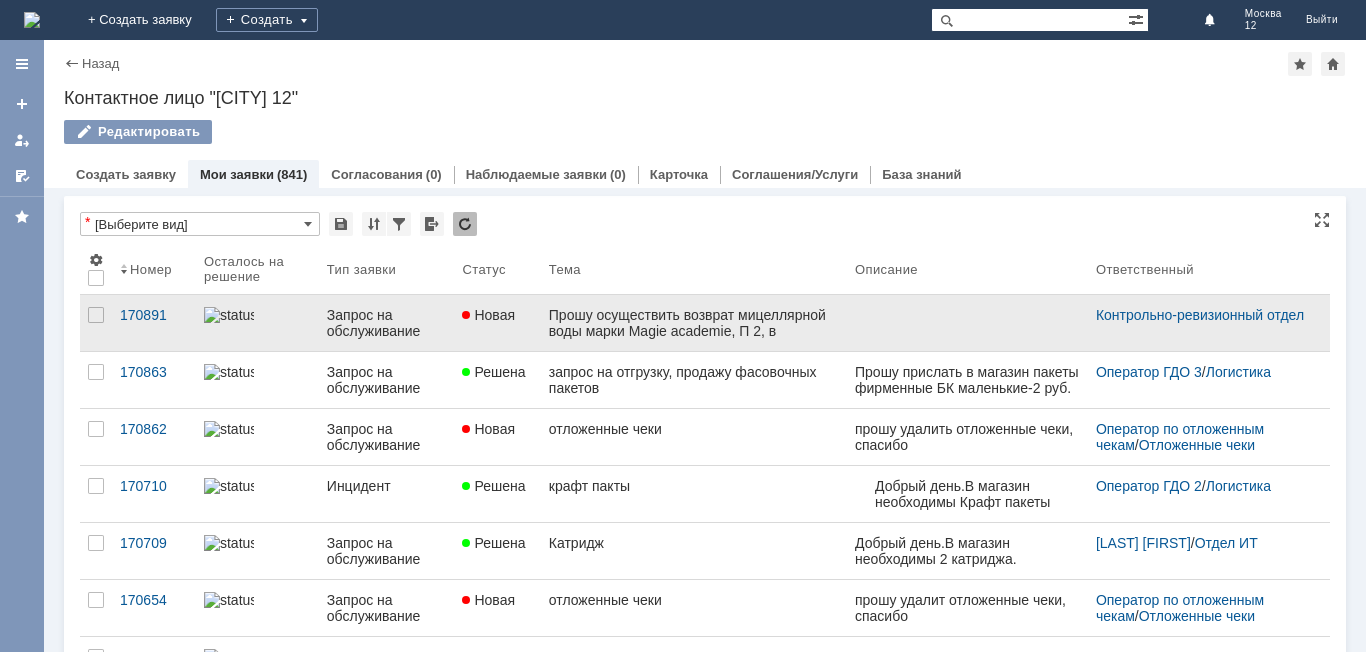 click at bounding box center (967, 323) 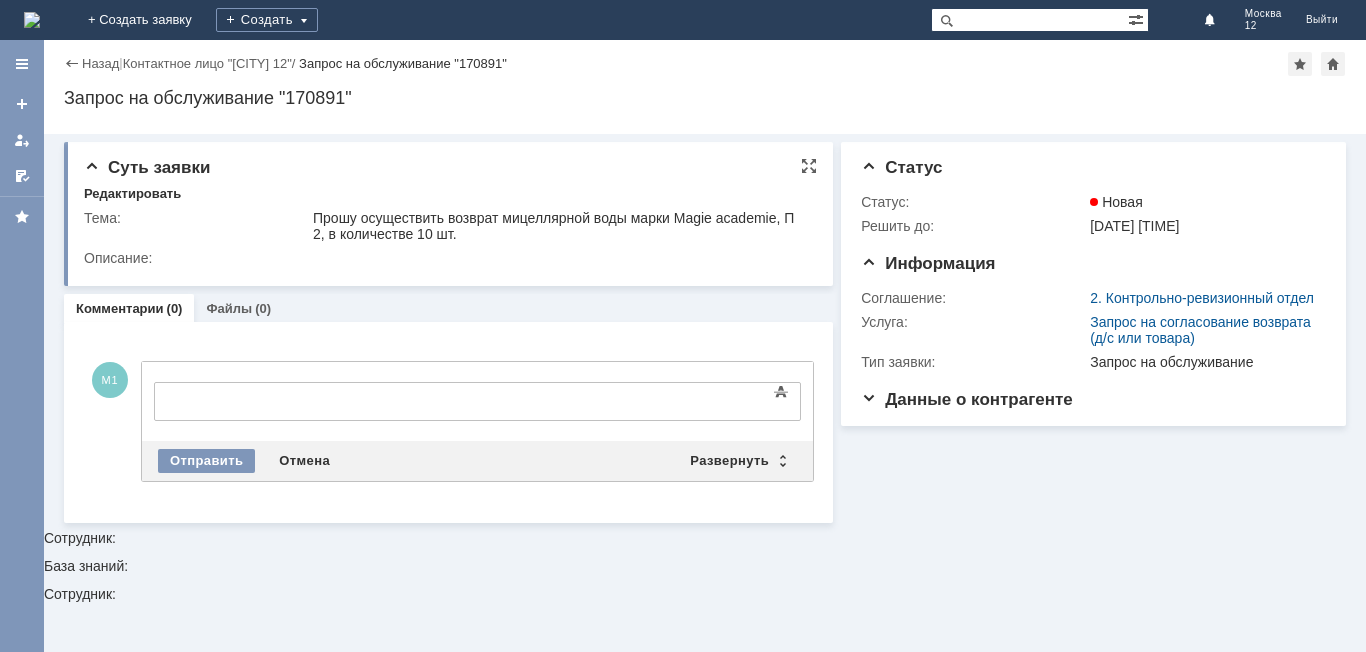 click on "Описание:" at bounding box center [447, 258] 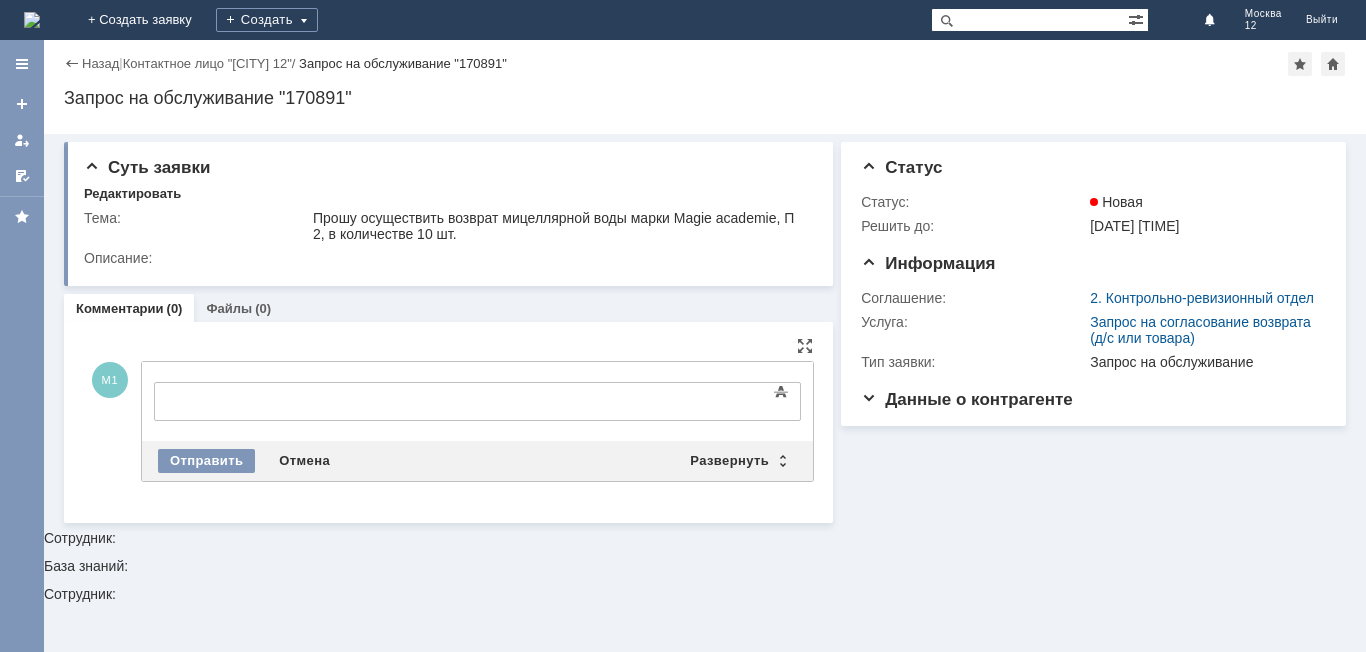click at bounding box center (317, 399) 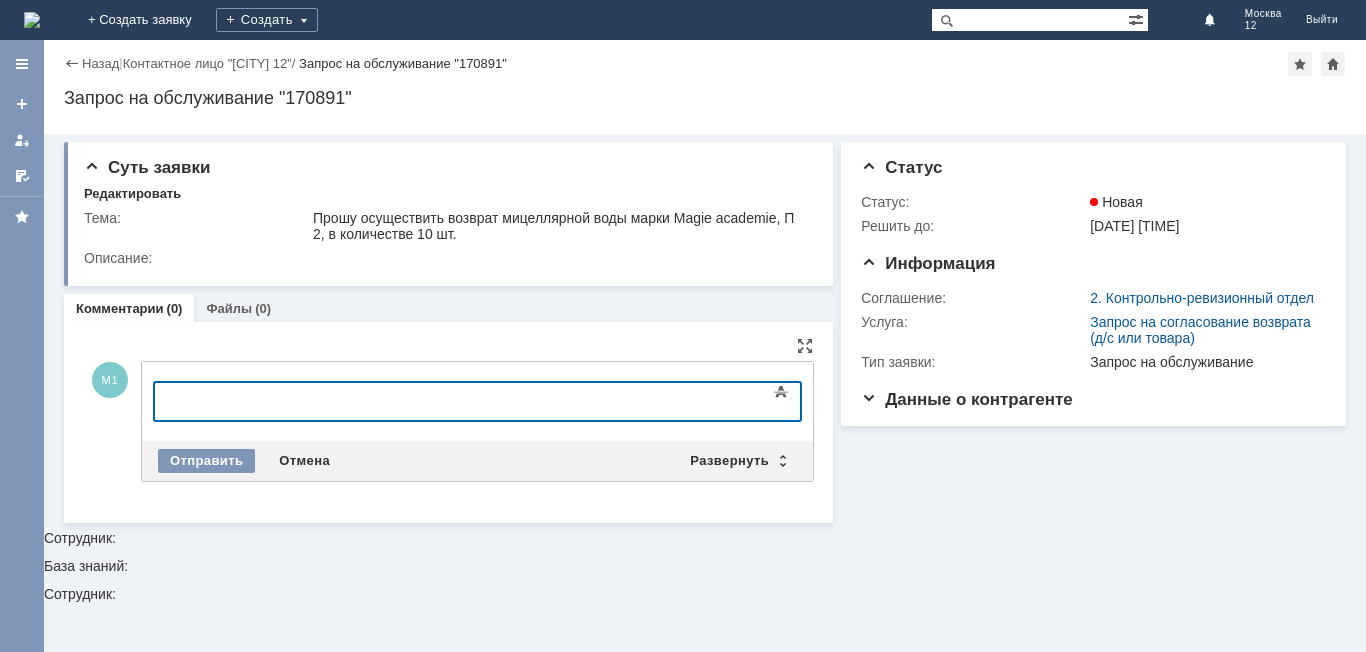 type 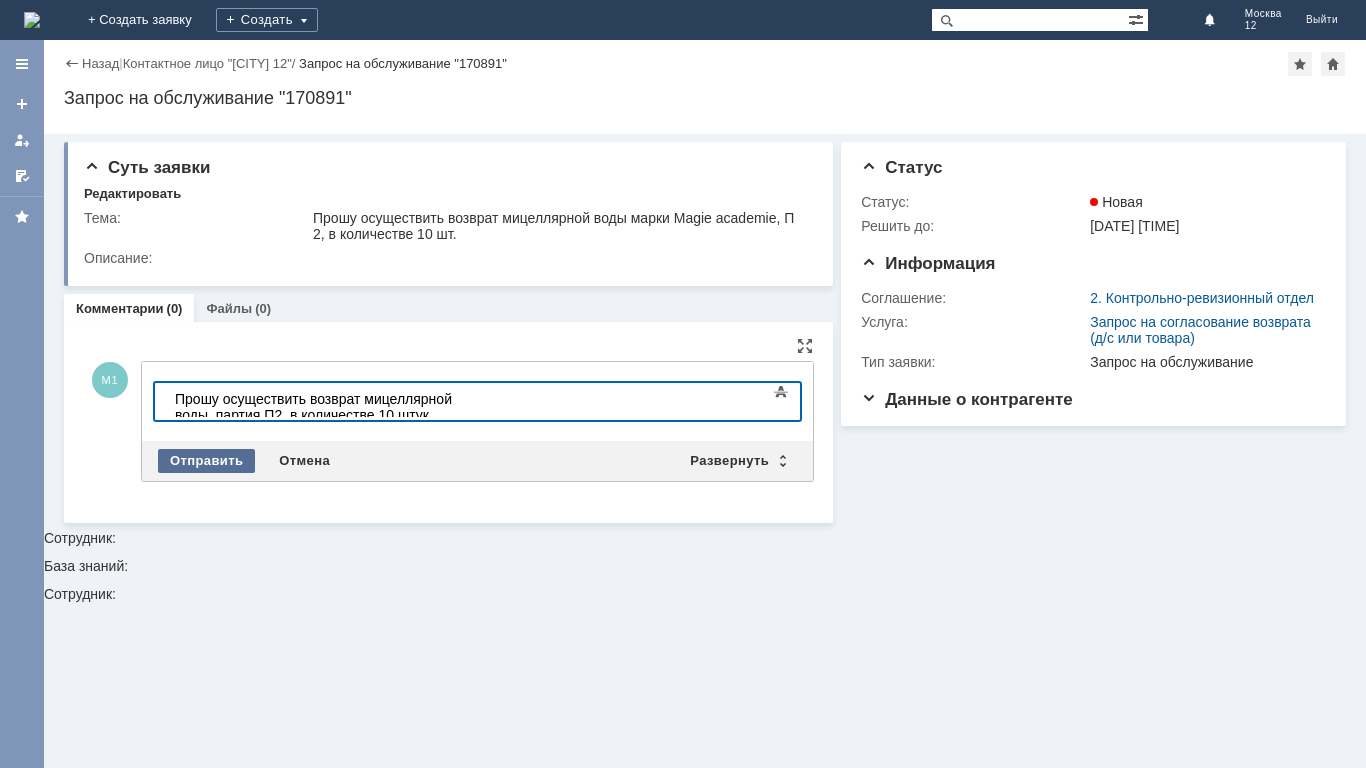click on "Отправить" at bounding box center [206, 461] 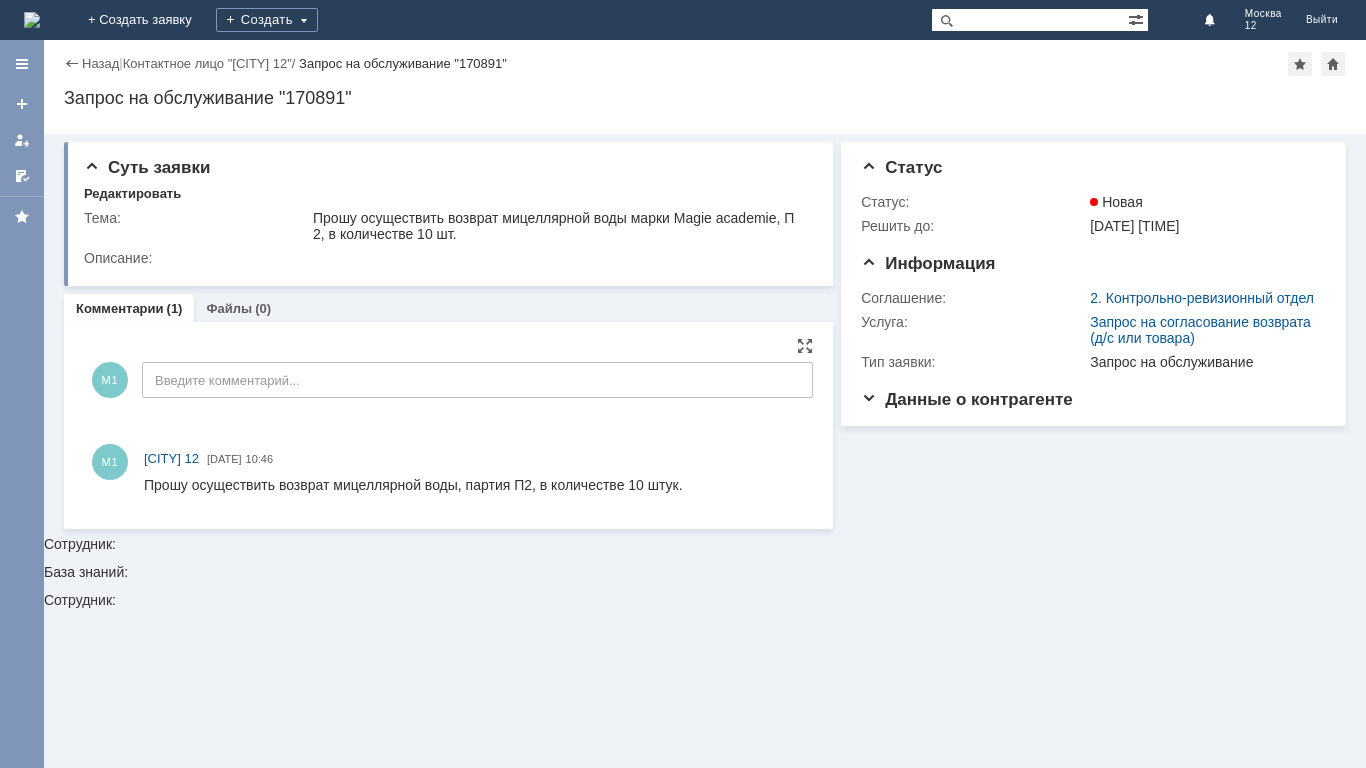 click on "Назад" at bounding box center [91, 63] 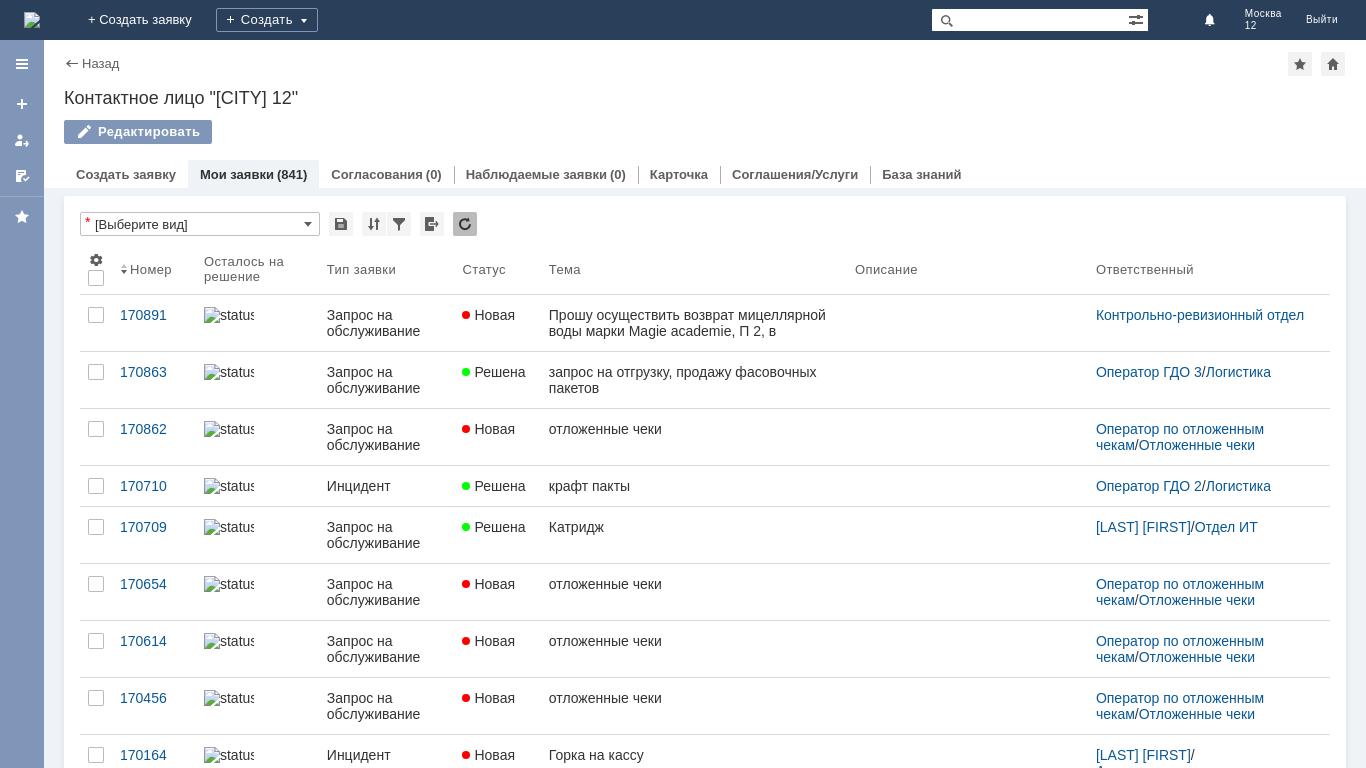 scroll, scrollTop: 0, scrollLeft: 0, axis: both 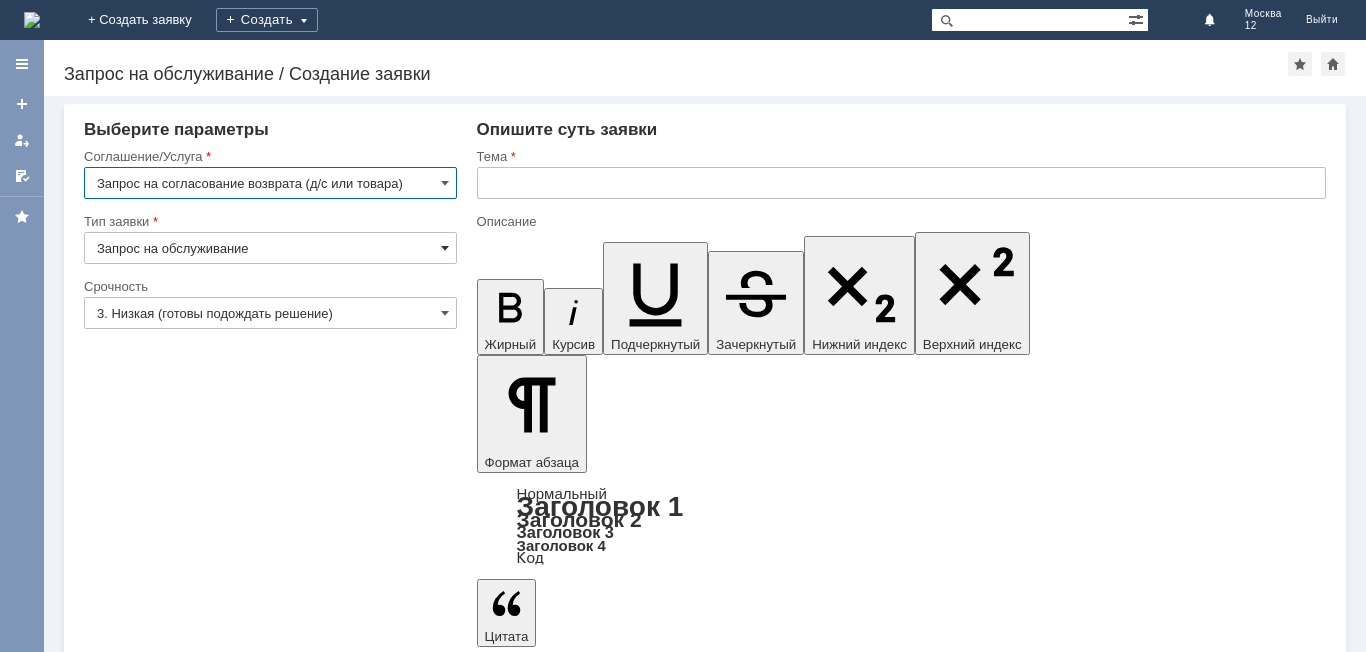 click at bounding box center [445, 248] 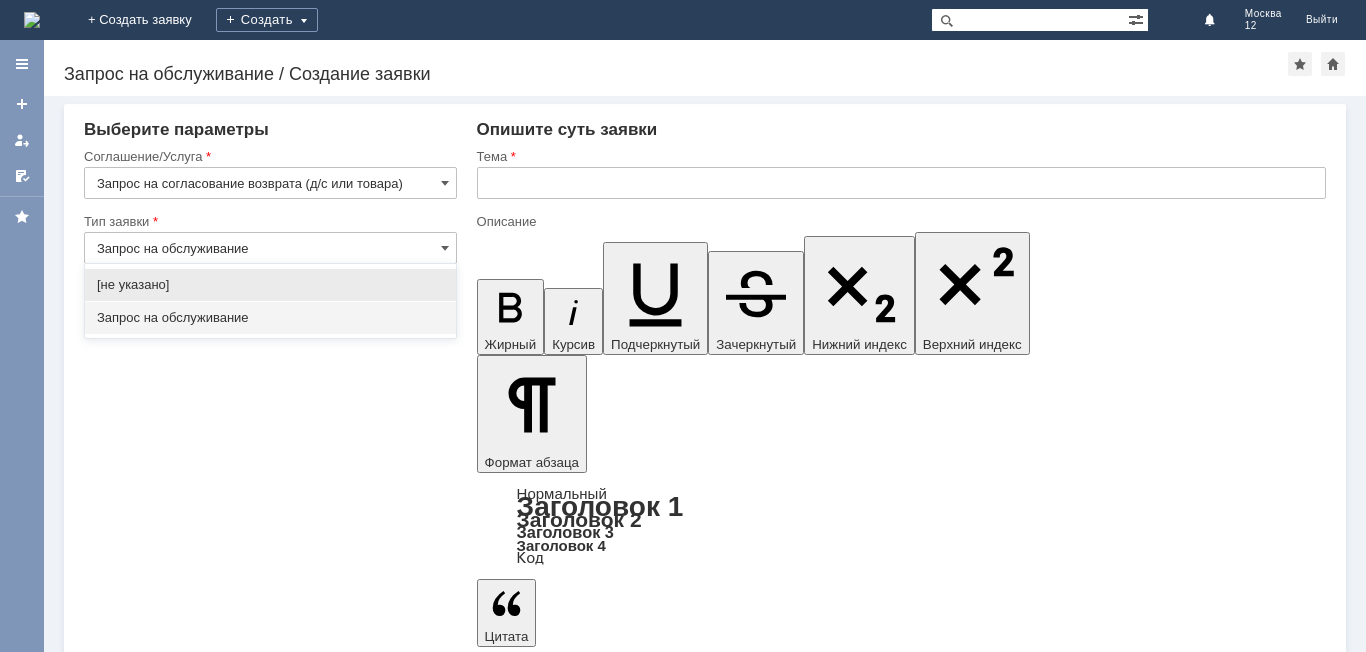click on "Запрос на обслуживание" at bounding box center [270, 248] 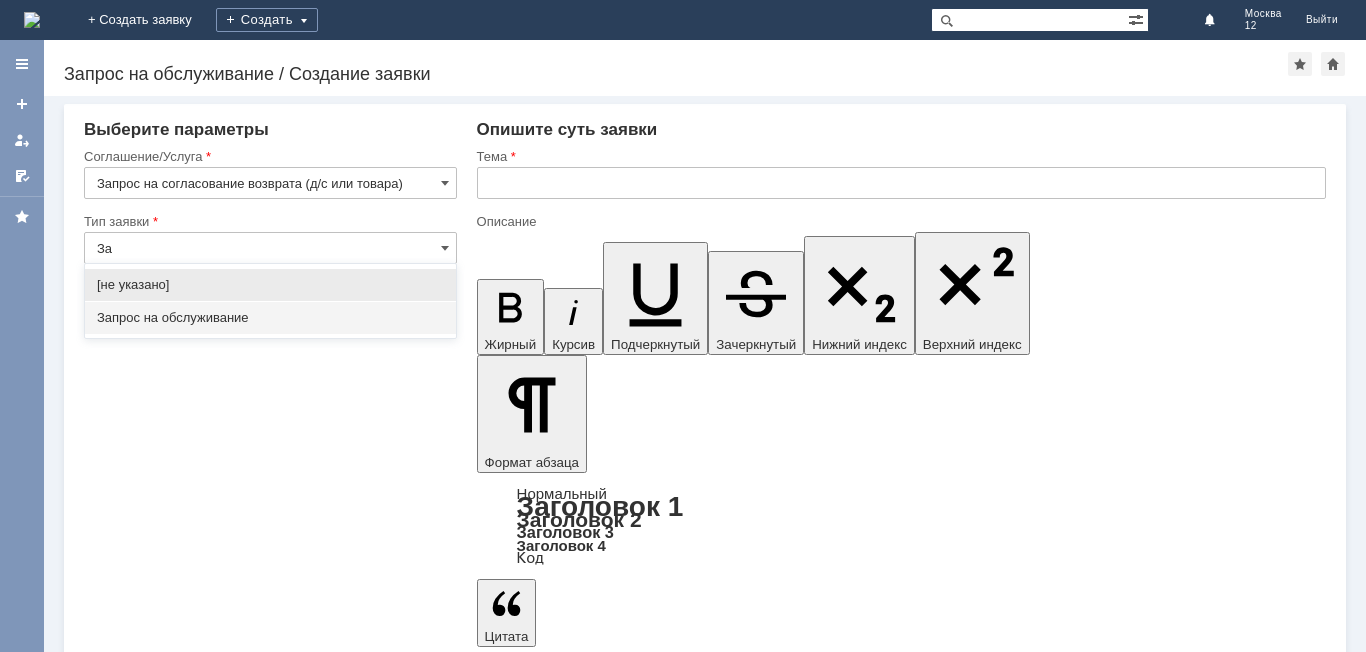 type on "З" 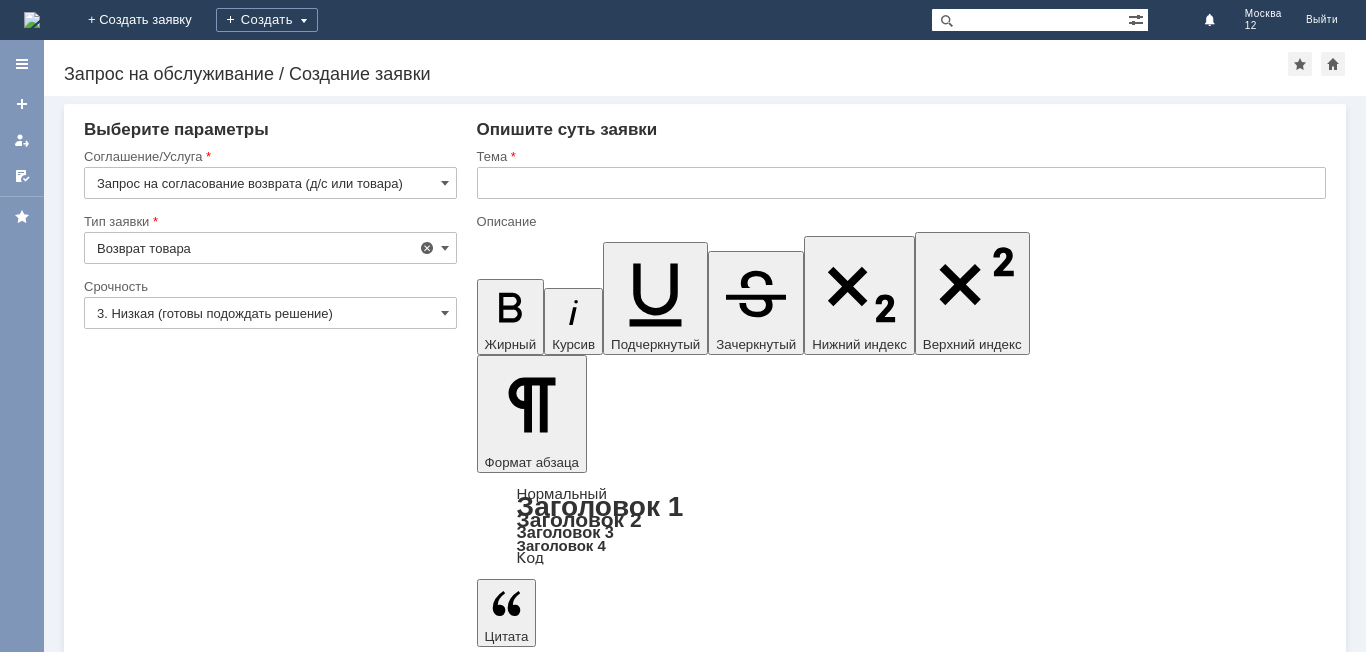click at bounding box center (639, 5467) 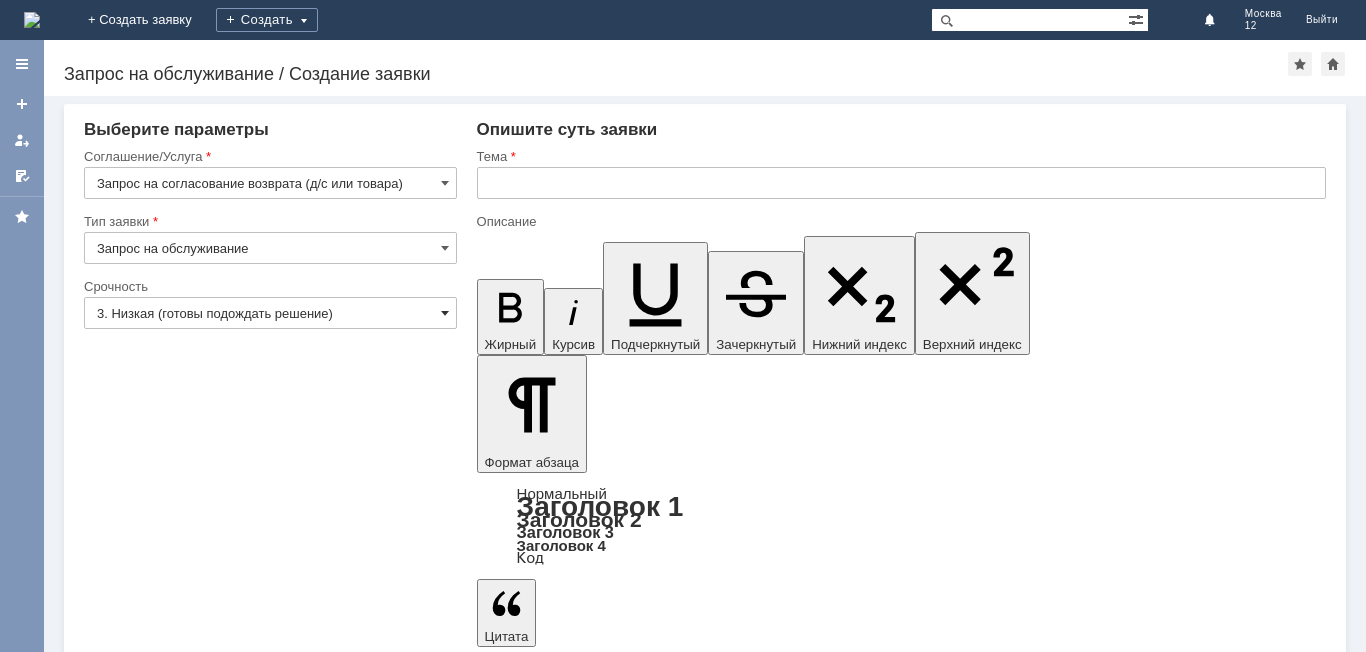 click at bounding box center (445, 313) 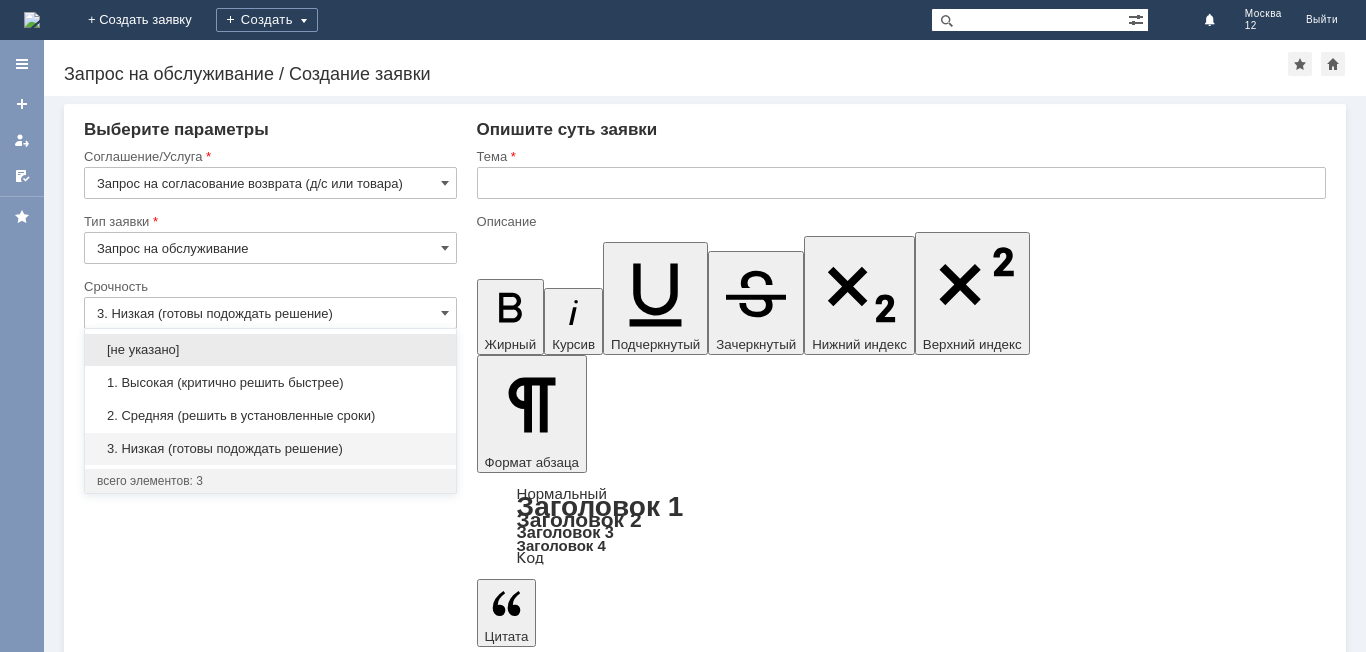 click on "2. Средняя (решить в установленные сроки)" at bounding box center [270, 416] 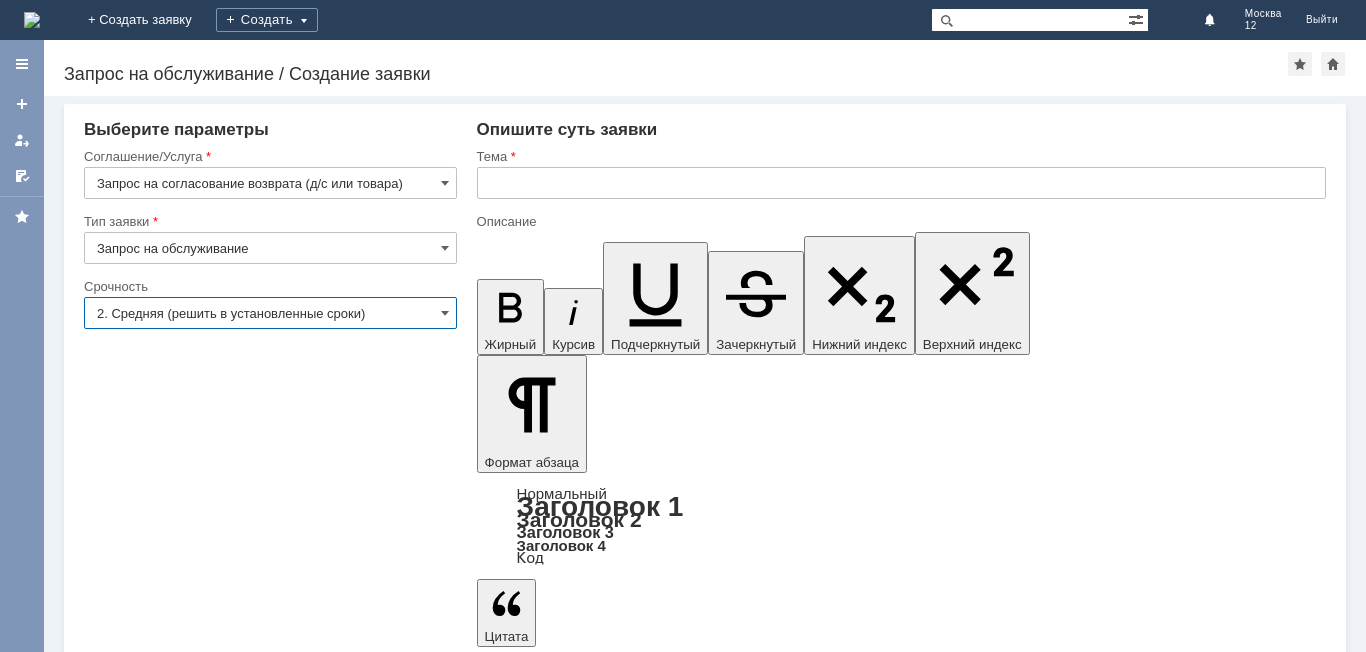 type on "2. Средняя (решить в установленные сроки)" 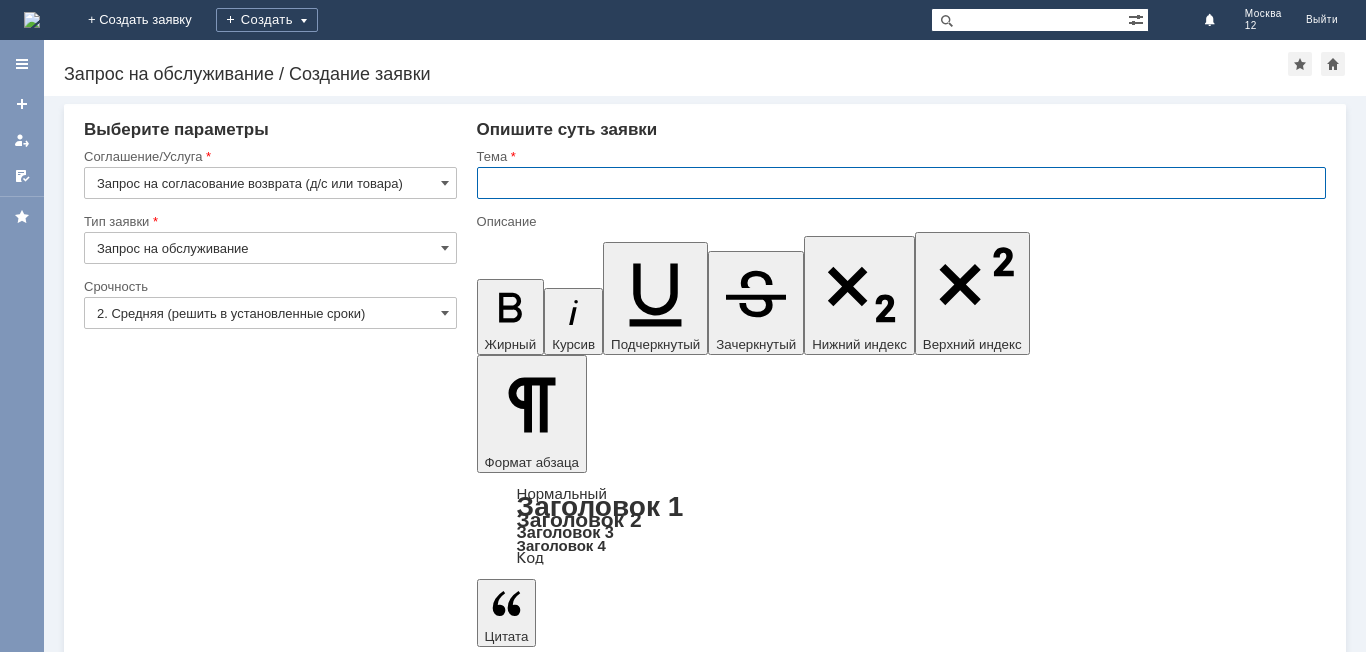 click at bounding box center [901, 183] 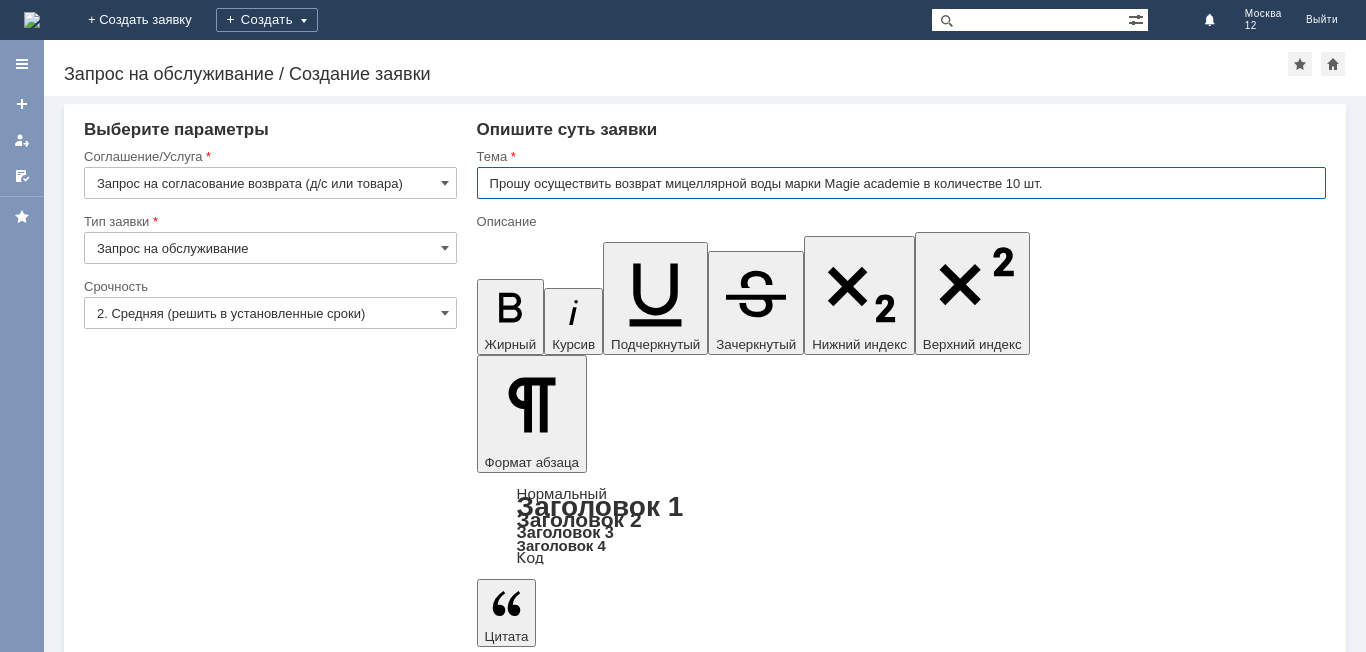 click on "Прошу осуществить возврат мицеллярной воды марки Magie academie в количестве 10 шт." at bounding box center [901, 183] 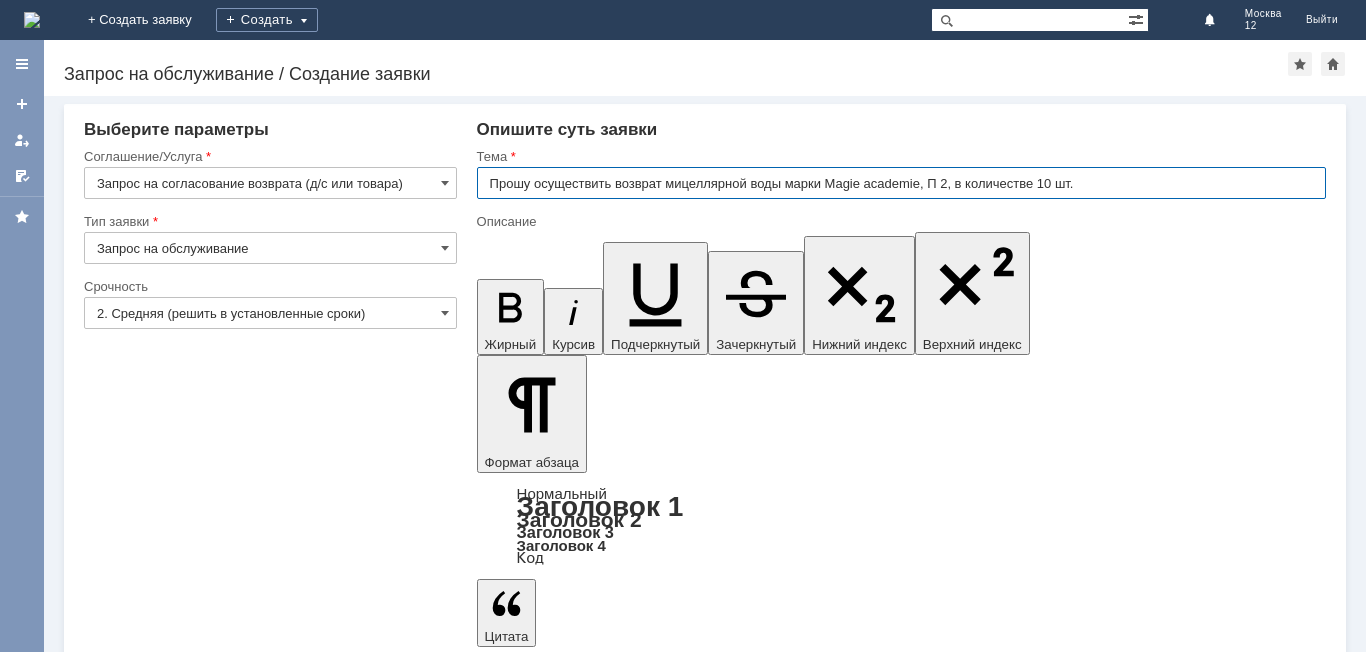 type on "Прошу осуществить возврат мицеллярной воды марки Magie academie, П 2, в количестве 10 шт." 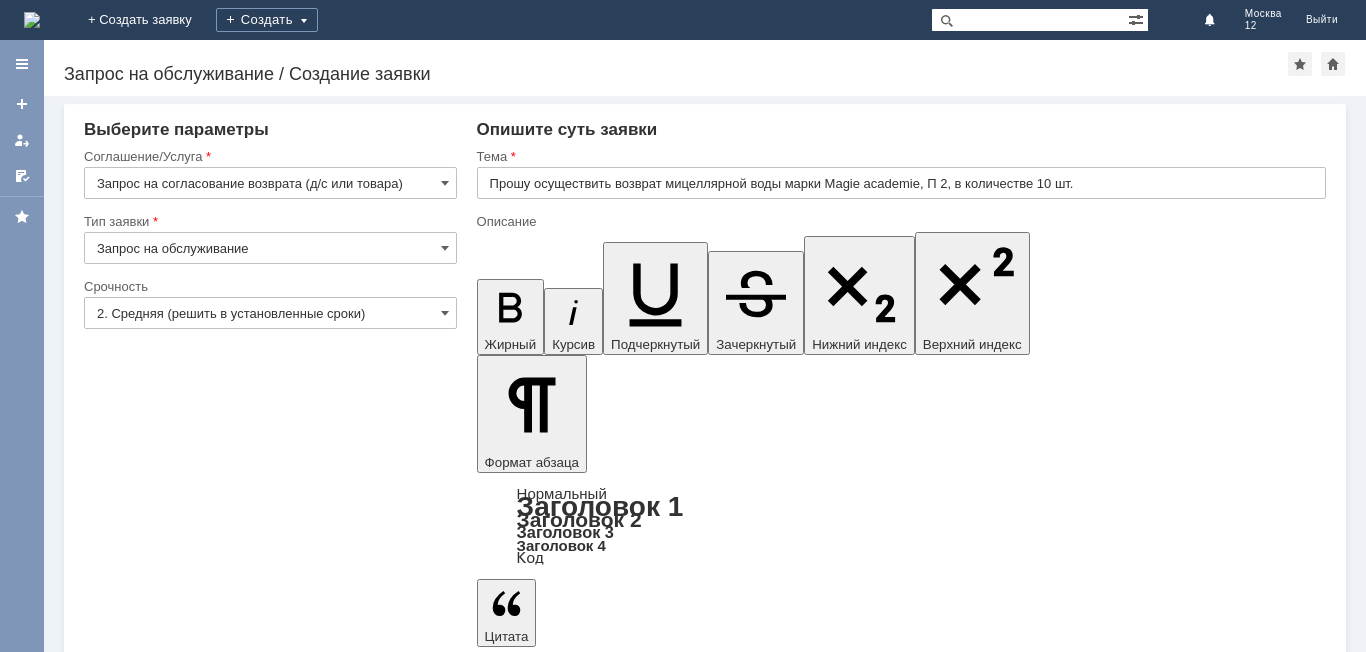 click on "Сохранить" at bounding box center [144, 5689] 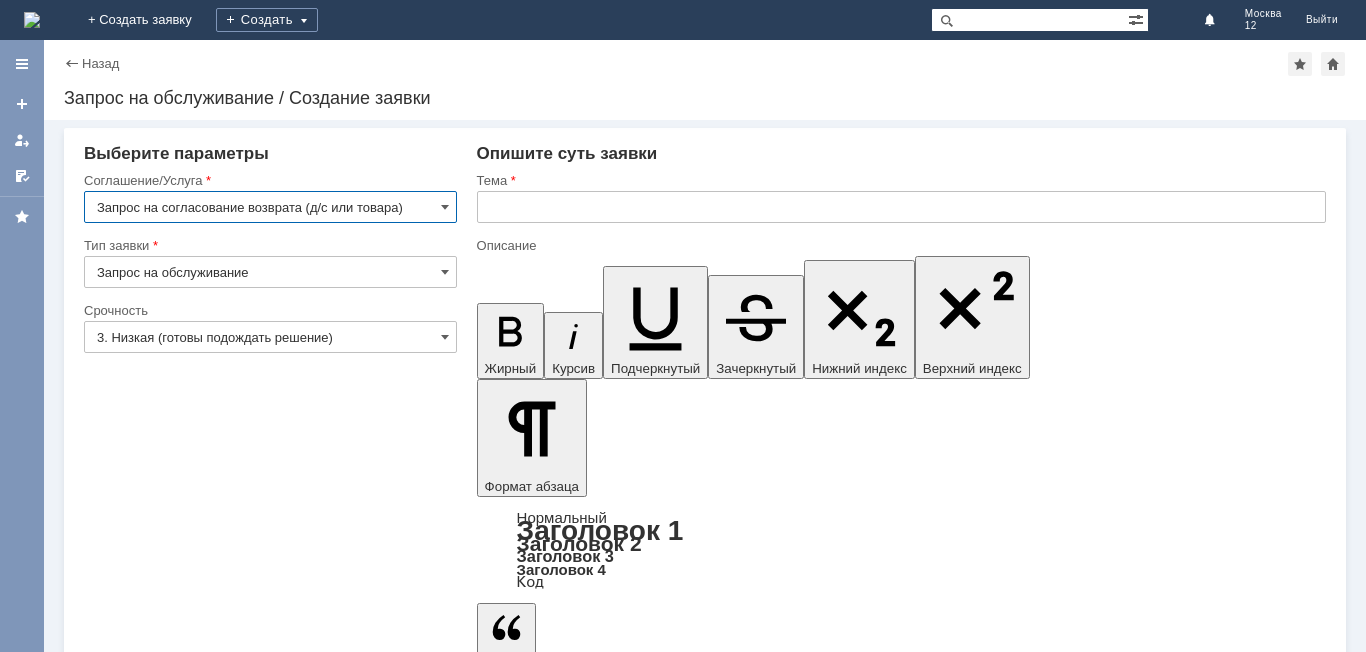 scroll, scrollTop: 0, scrollLeft: 0, axis: both 